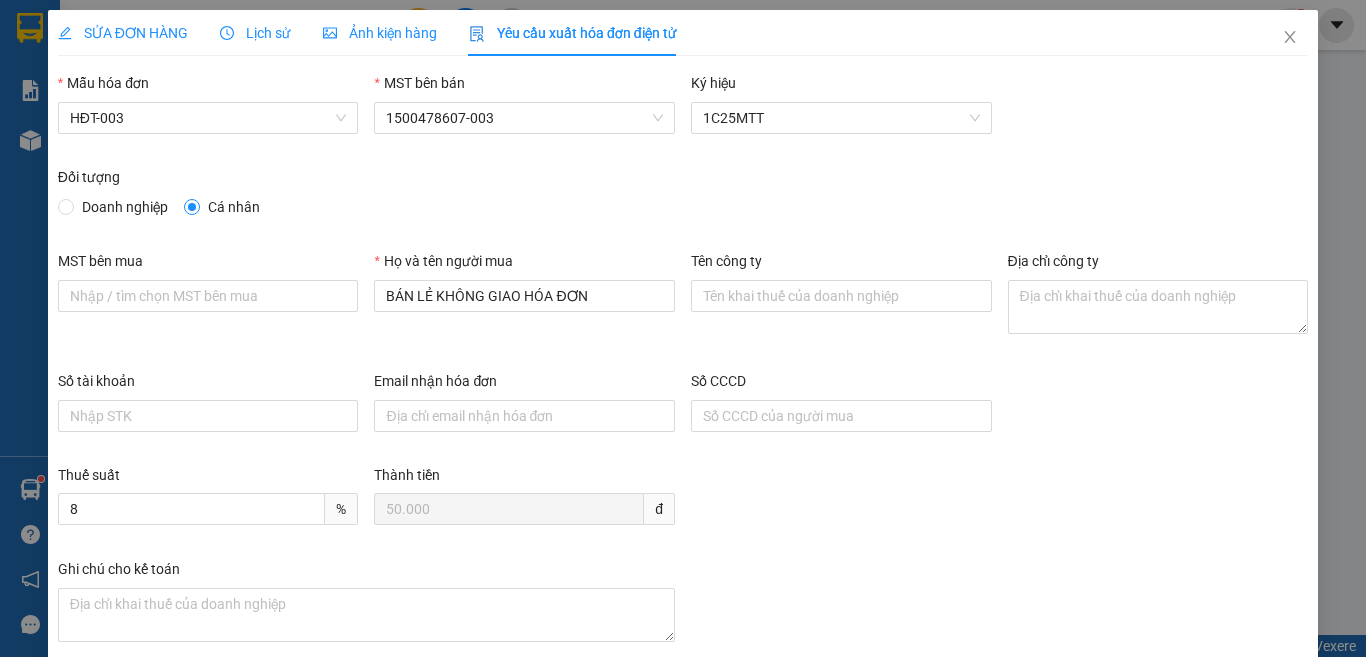 scroll, scrollTop: 0, scrollLeft: 0, axis: both 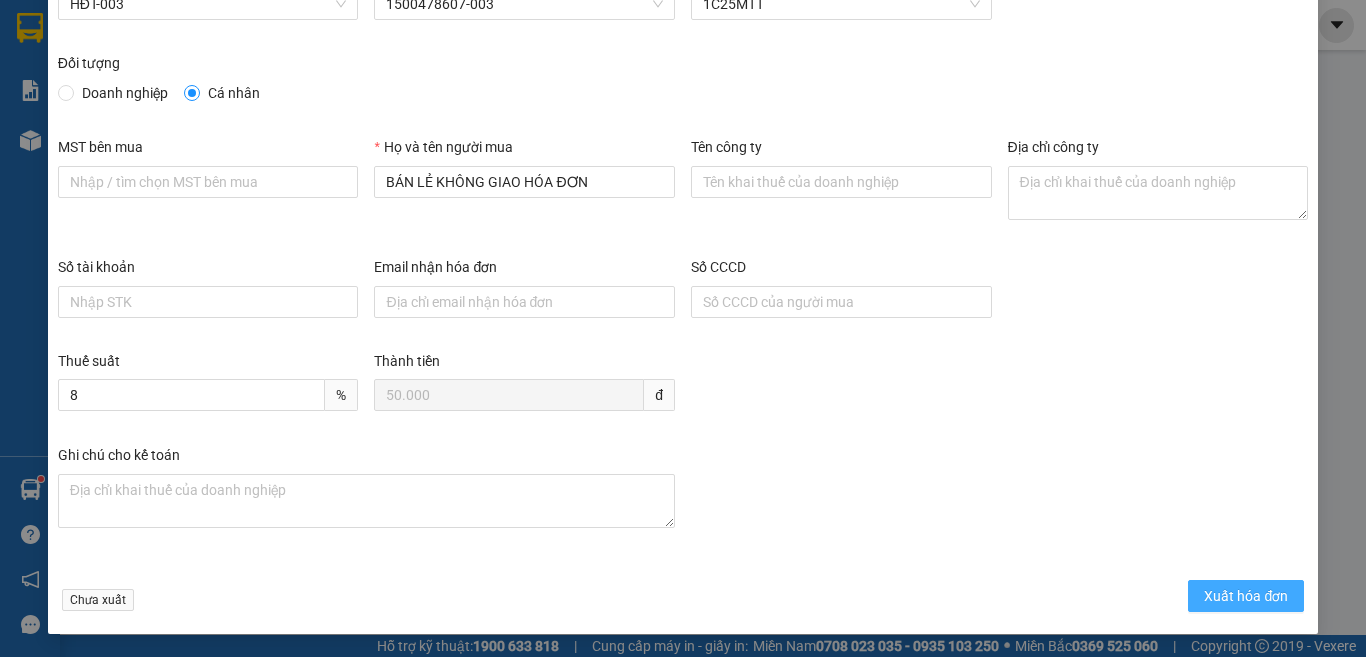 click on "Xuất hóa đơn" at bounding box center [1246, 596] 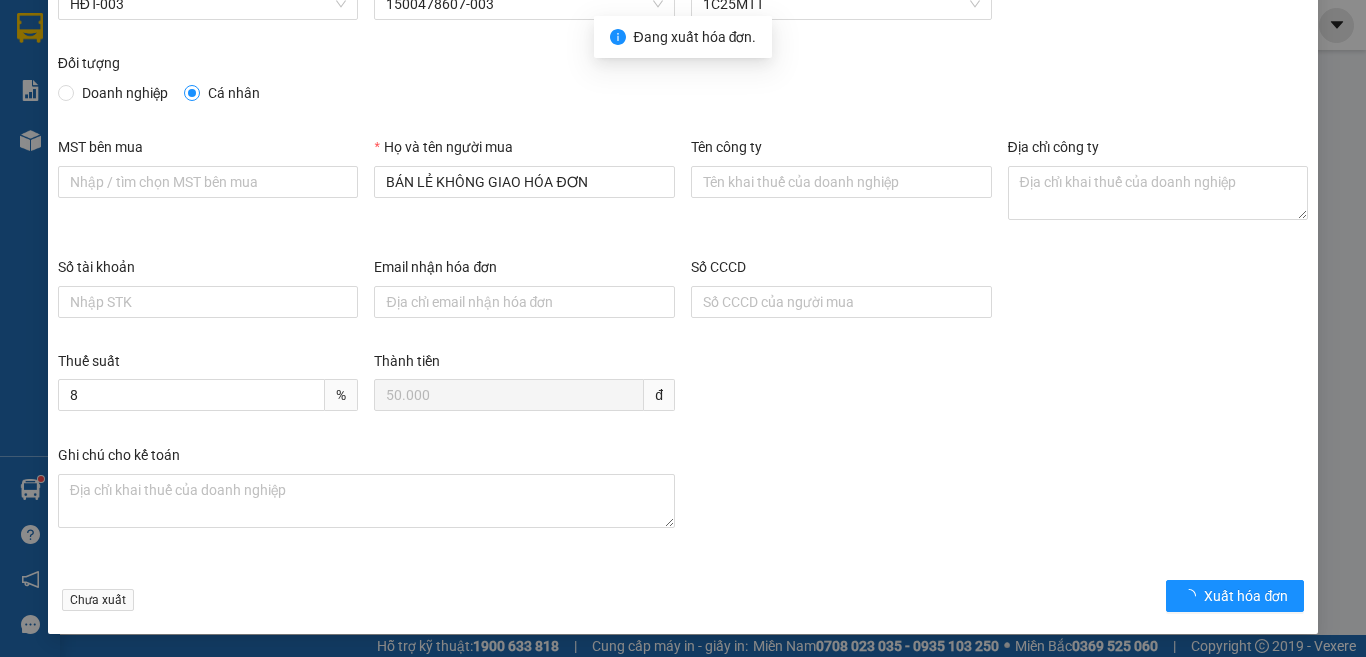 checkbox on "true" 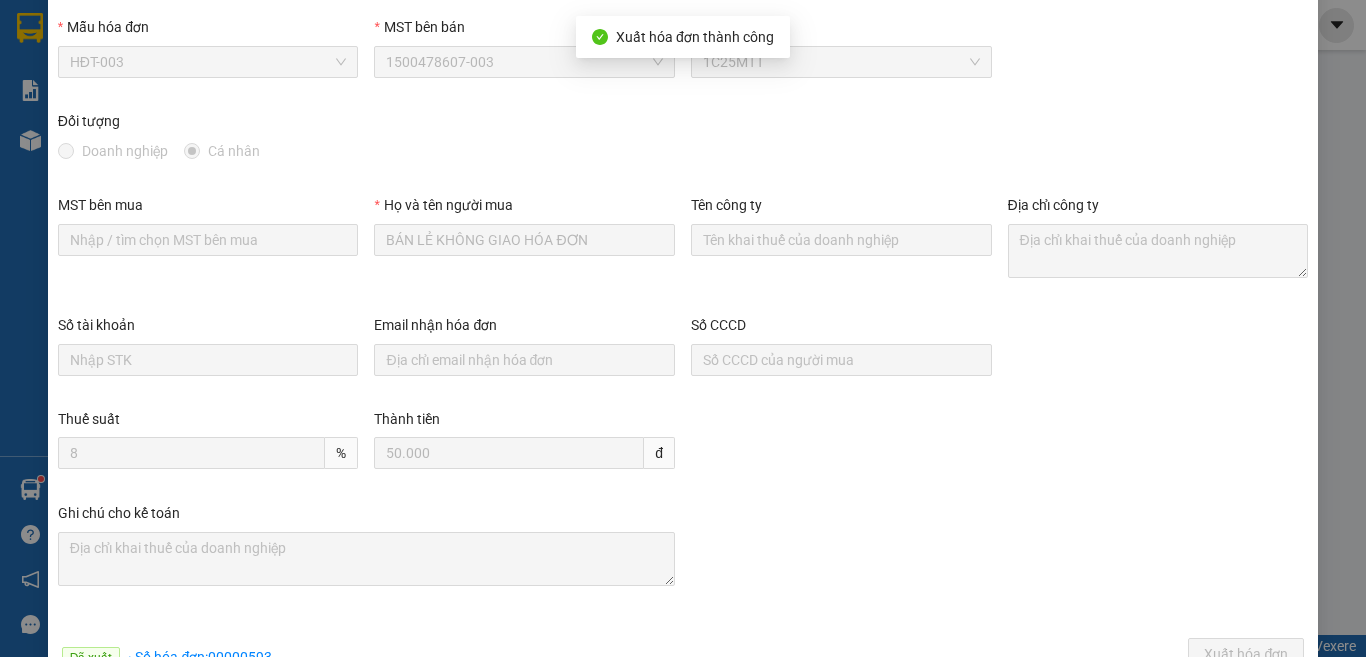 scroll, scrollTop: 0, scrollLeft: 0, axis: both 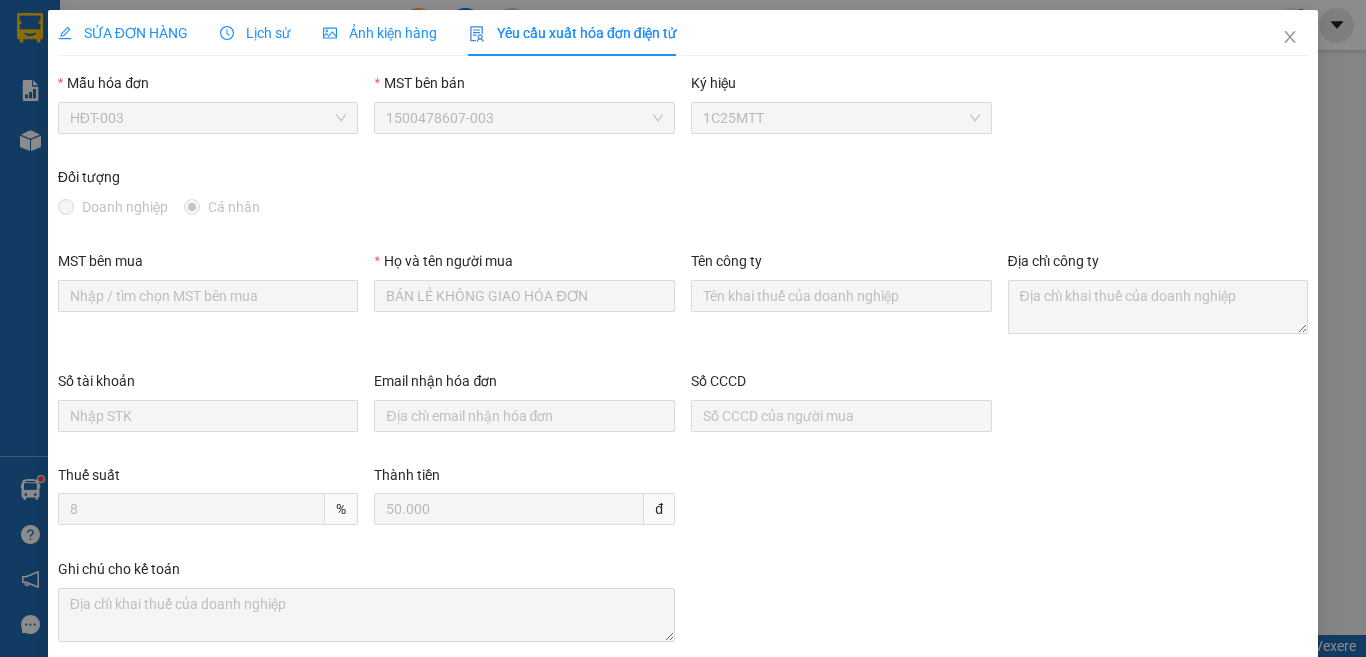 click on "SỬA ĐƠN HÀNG" at bounding box center [123, 33] 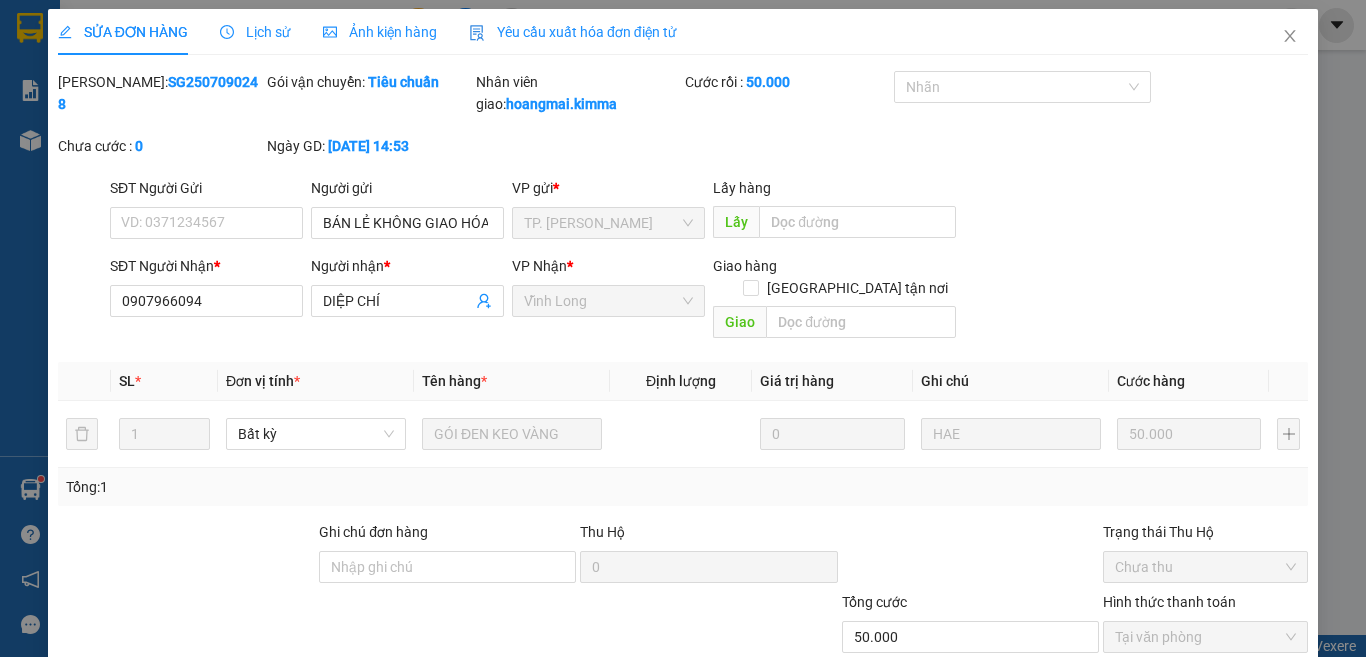 scroll, scrollTop: 0, scrollLeft: 0, axis: both 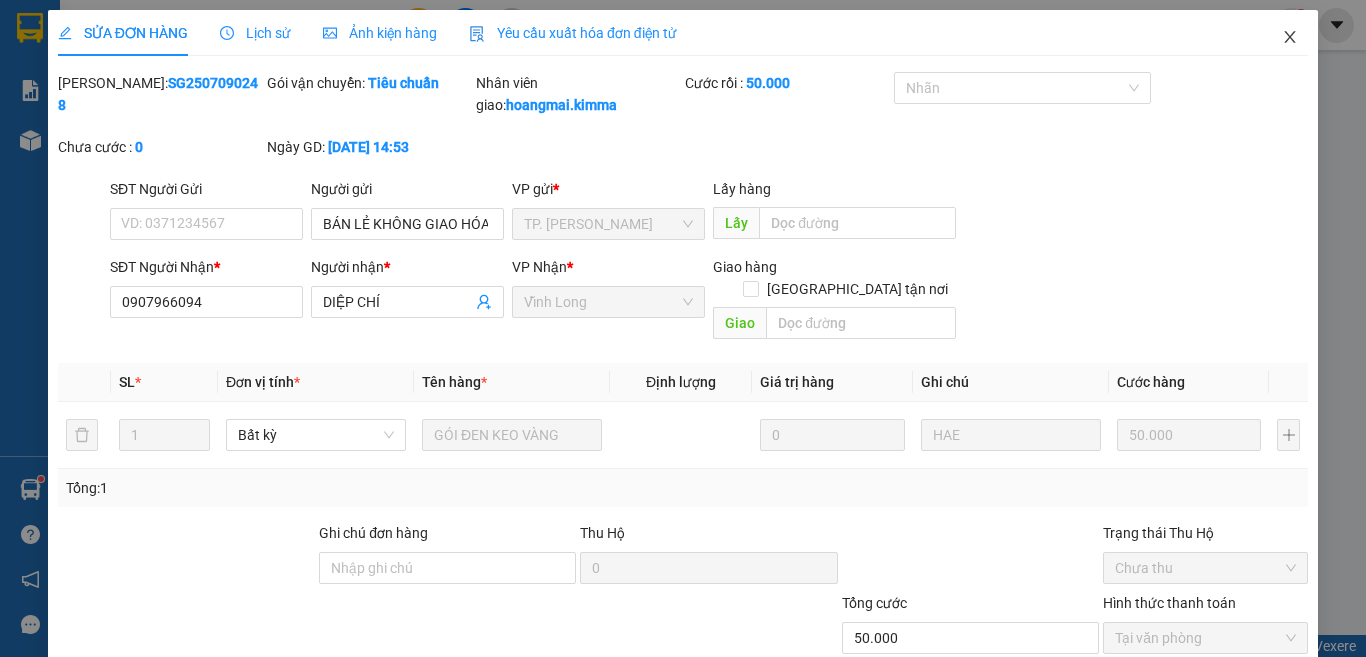 click 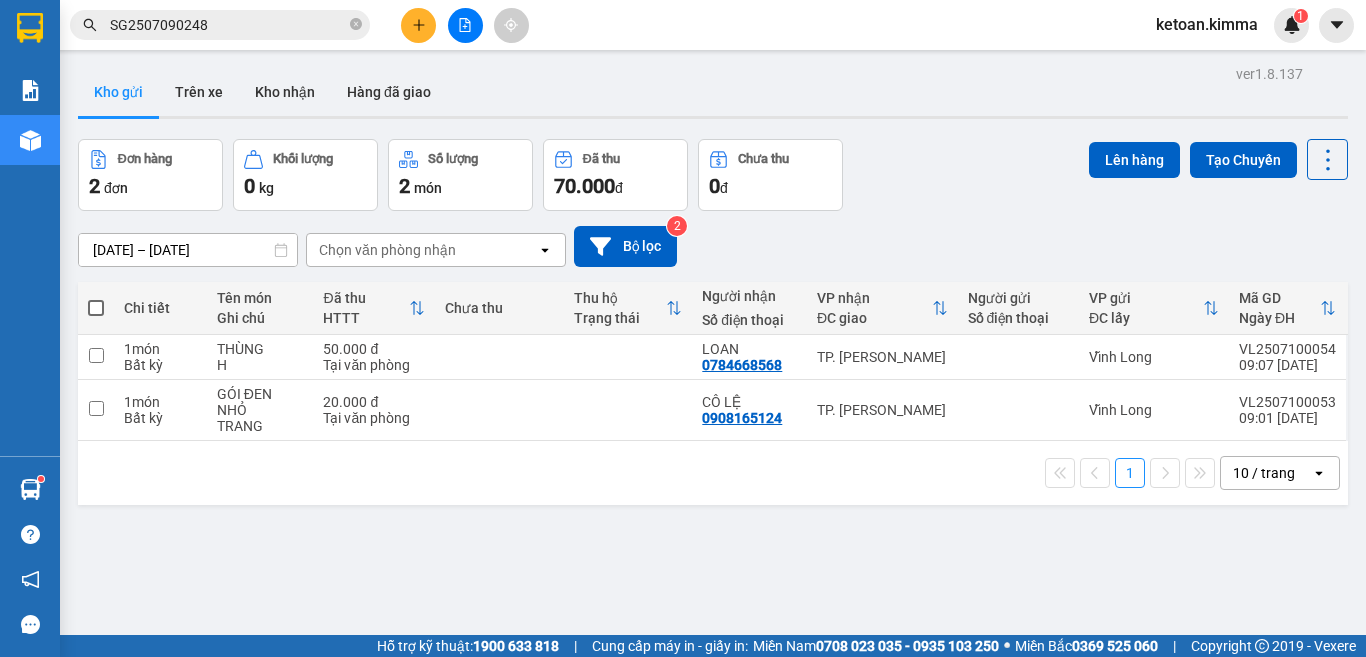 click on "SG2507090248" at bounding box center (228, 25) 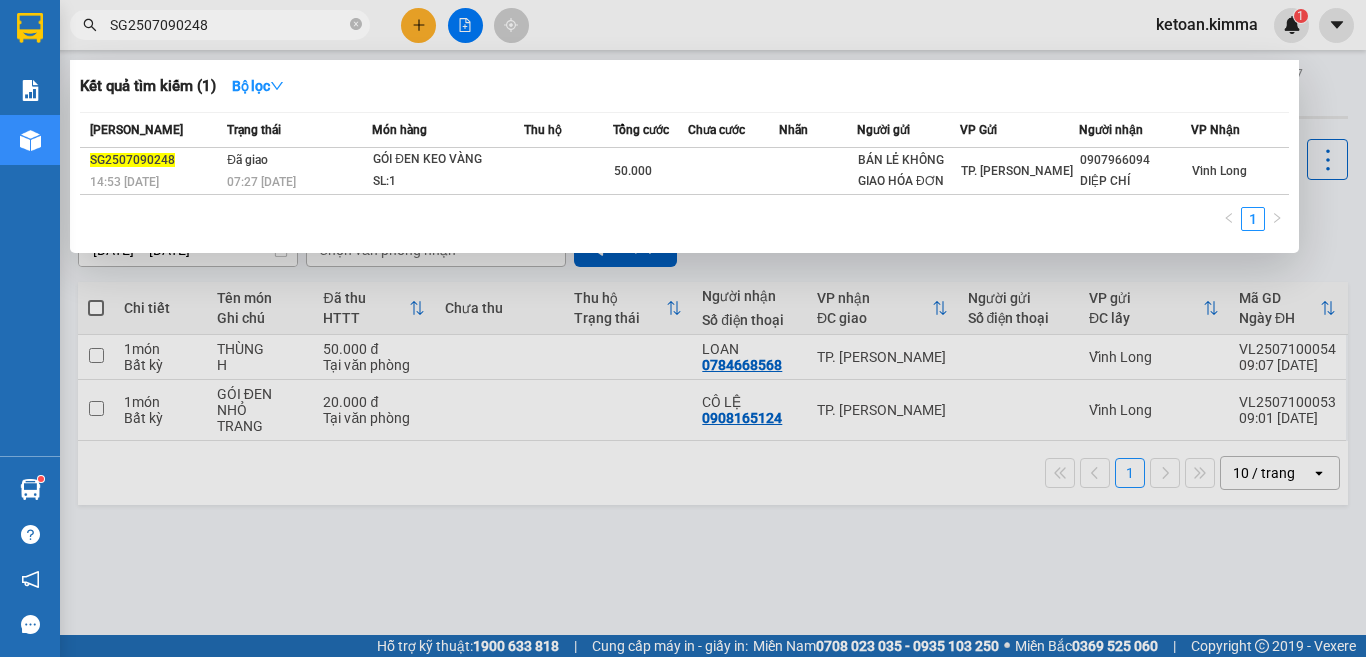 click on "SG2507090248" at bounding box center (228, 25) 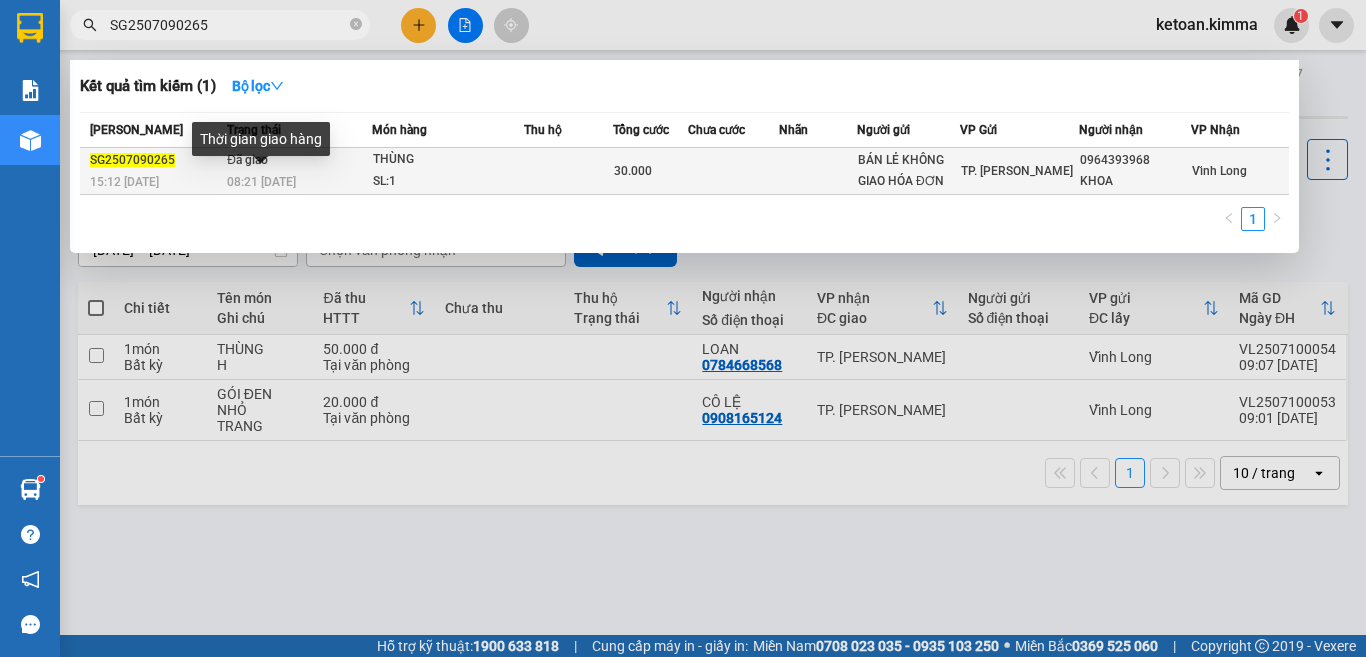 type on "SG2507090265" 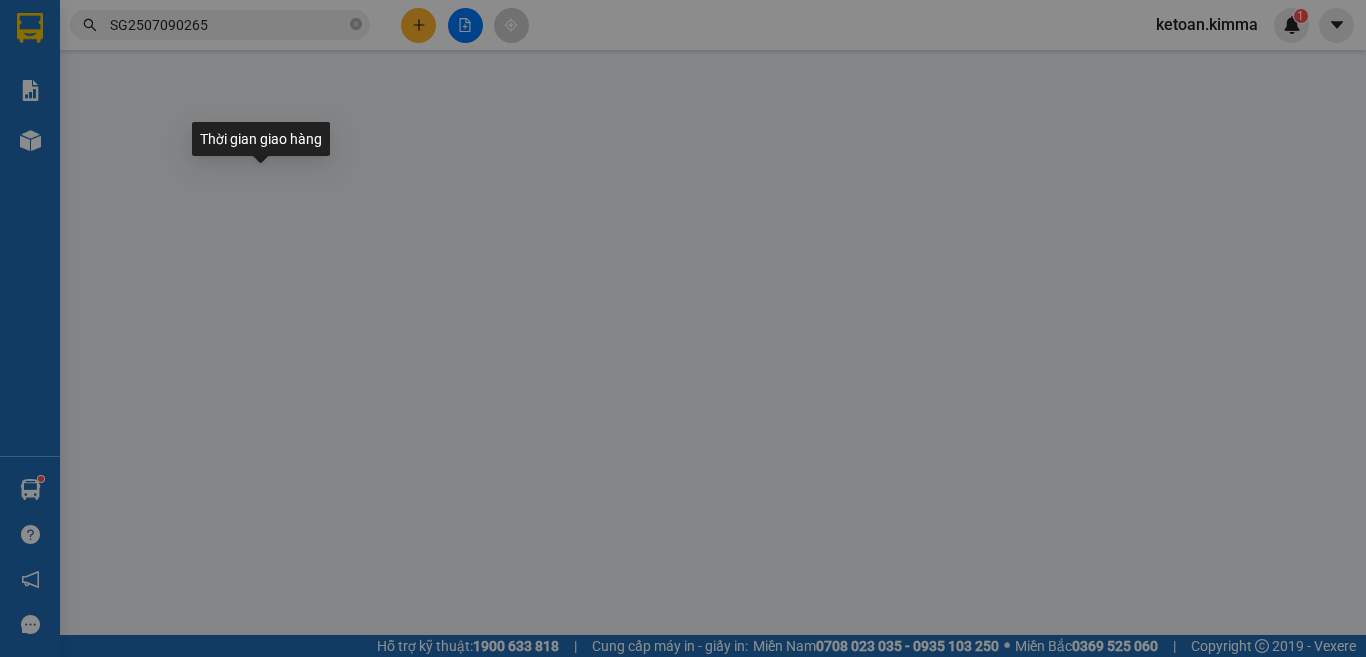 type on "BÁN LẺ KHÔNG GIAO HÓA ĐƠN" 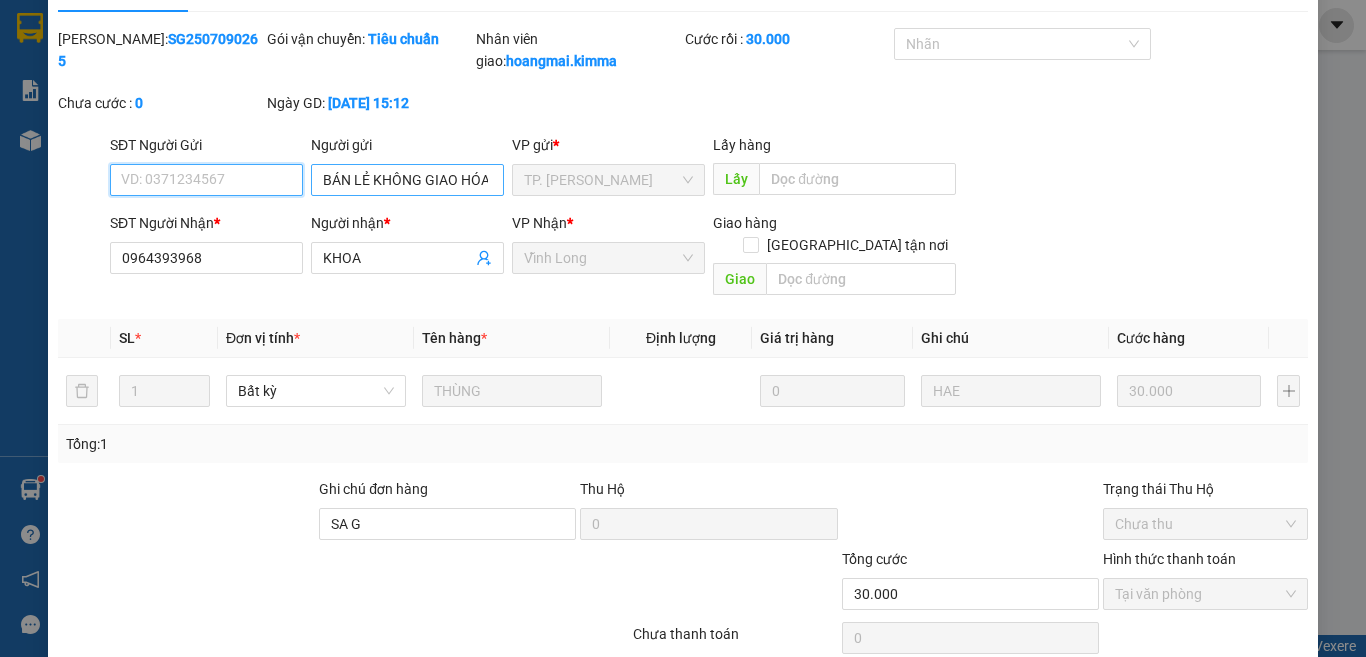 scroll, scrollTop: 0, scrollLeft: 0, axis: both 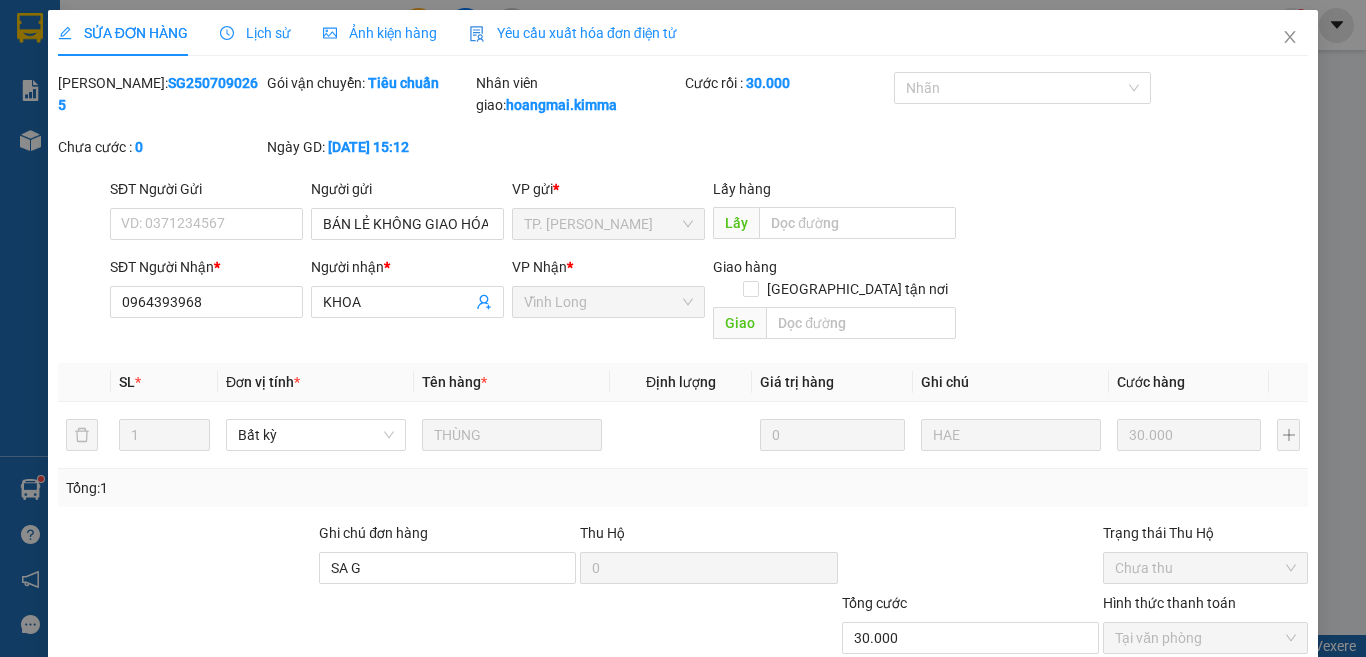 click on "Yêu cầu xuất hóa đơn điện tử" at bounding box center (573, 33) 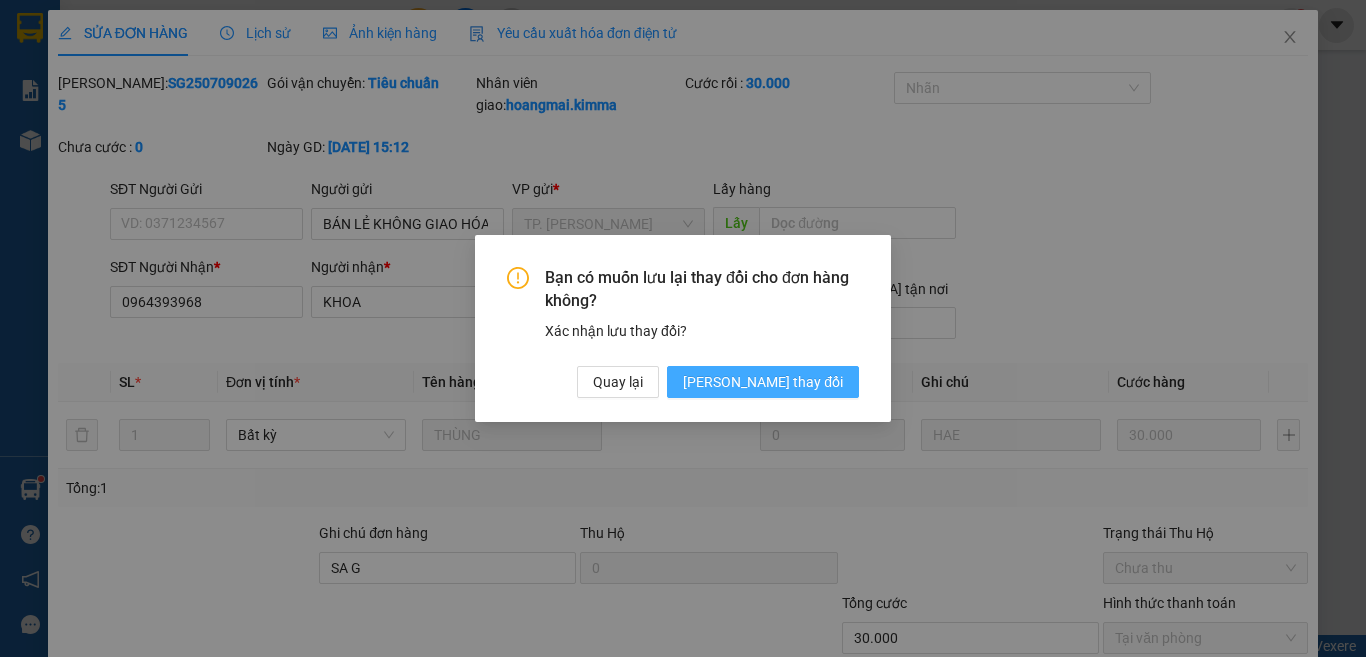 click on "Lưu thay đổi" at bounding box center [763, 382] 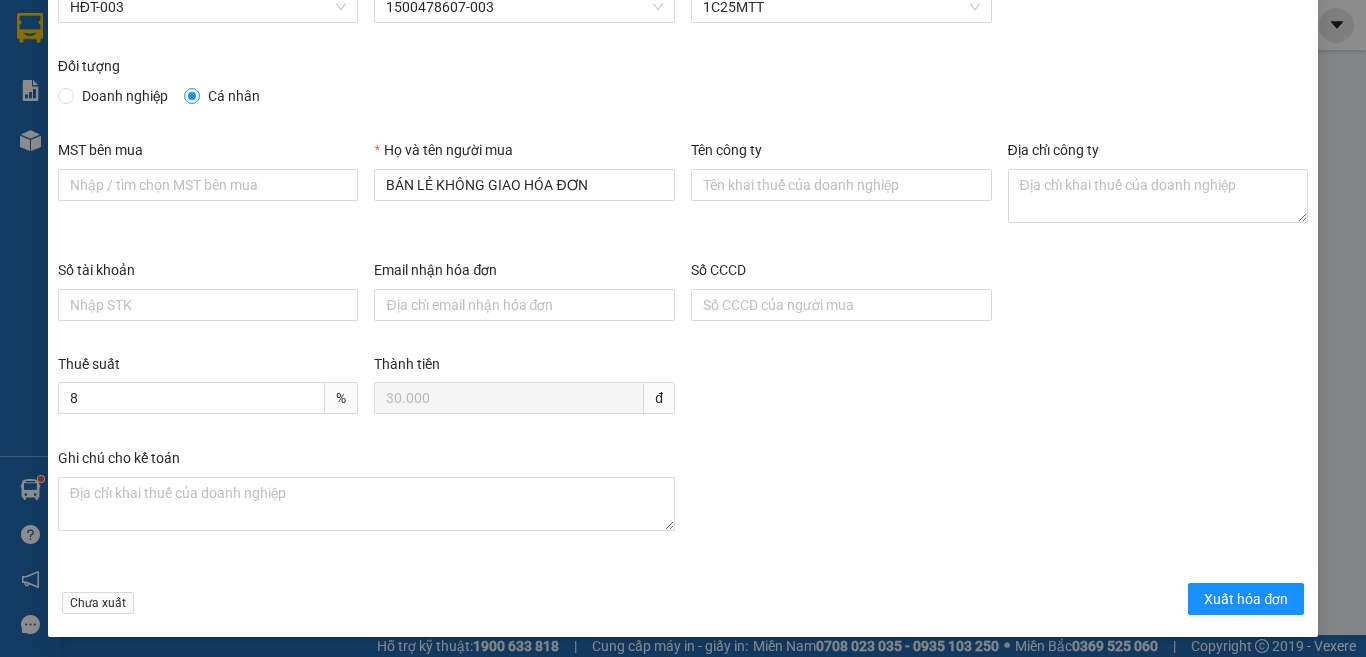 scroll, scrollTop: 114, scrollLeft: 0, axis: vertical 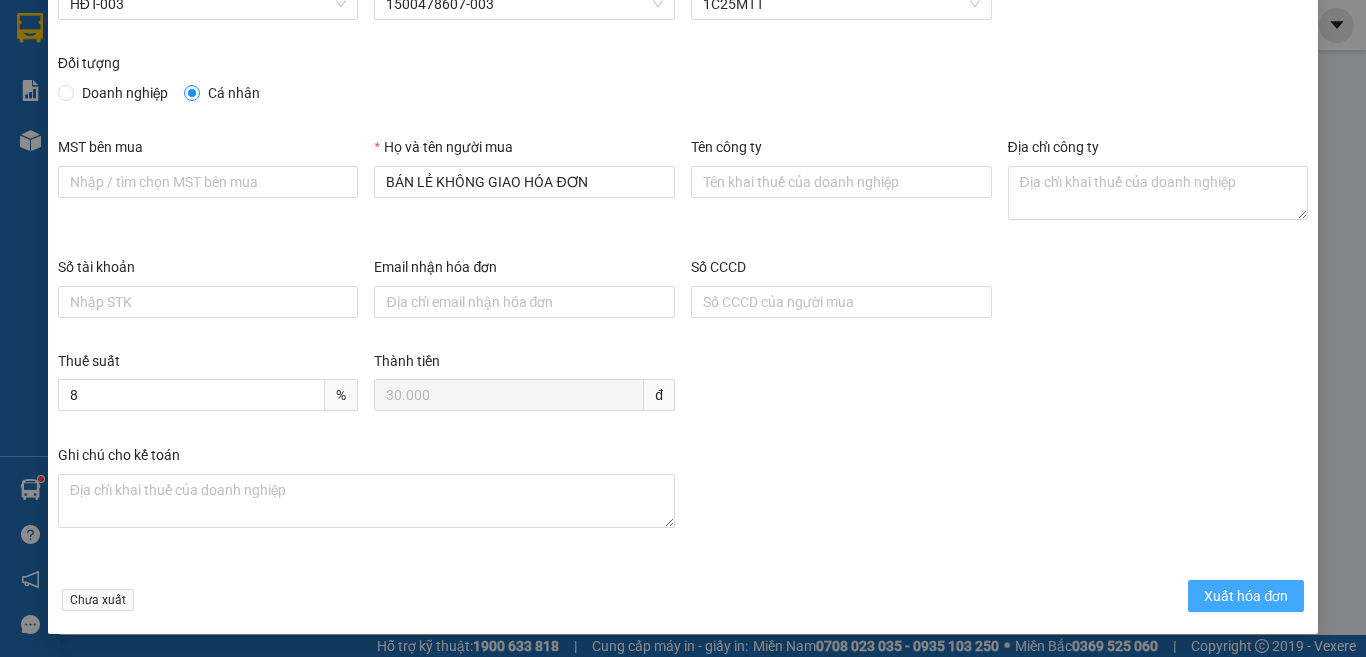 click on "Xuất hóa đơn" at bounding box center (1246, 596) 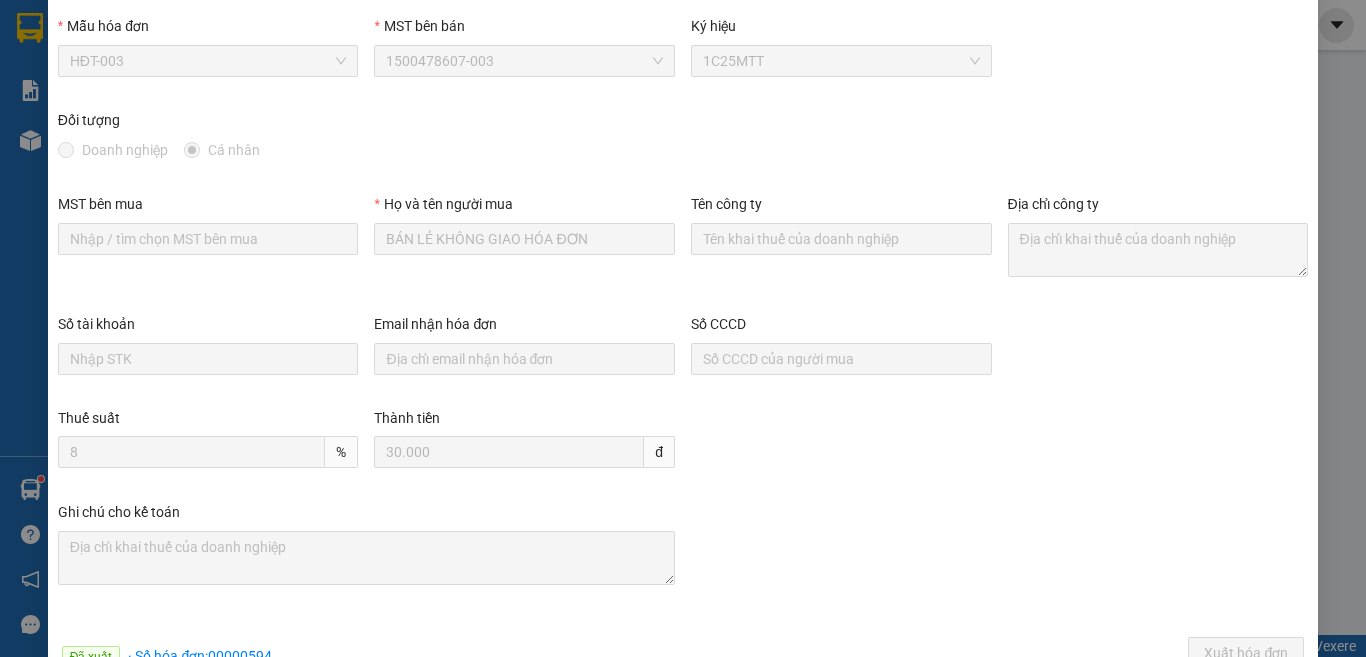 scroll, scrollTop: 0, scrollLeft: 0, axis: both 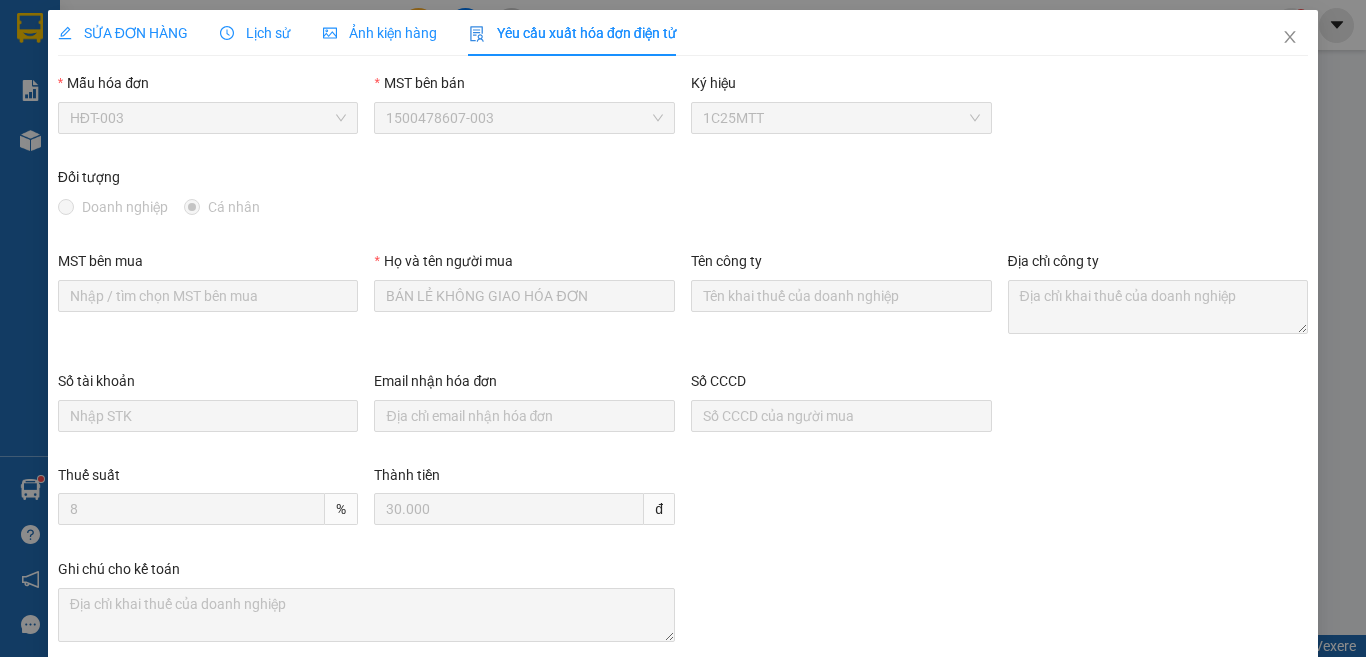 click on "SỬA ĐƠN HÀNG" at bounding box center [123, 33] 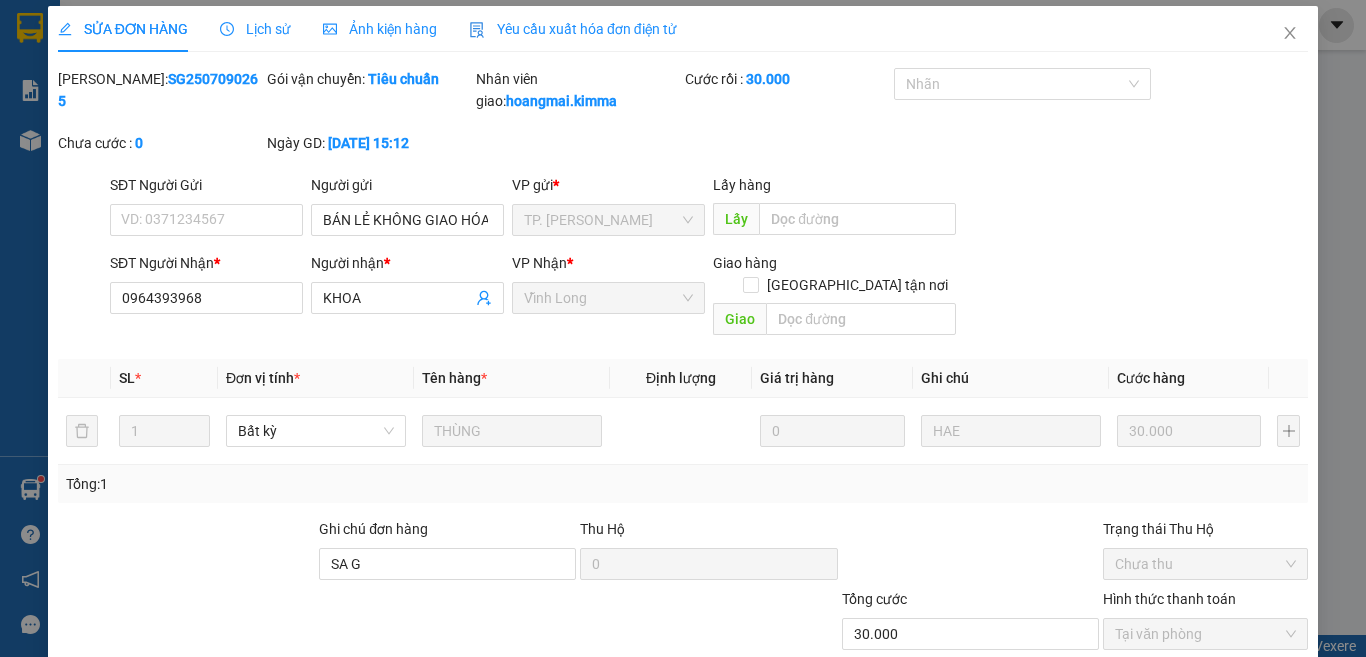scroll, scrollTop: 0, scrollLeft: 0, axis: both 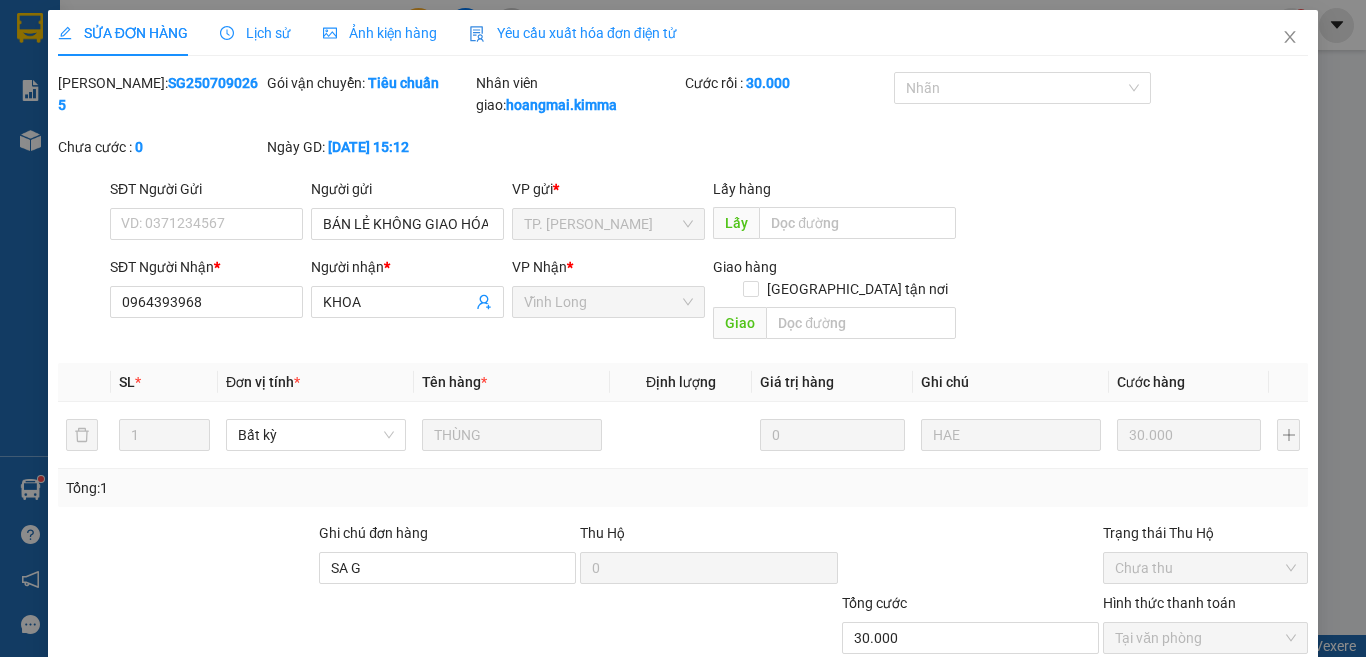 click at bounding box center [970, 557] 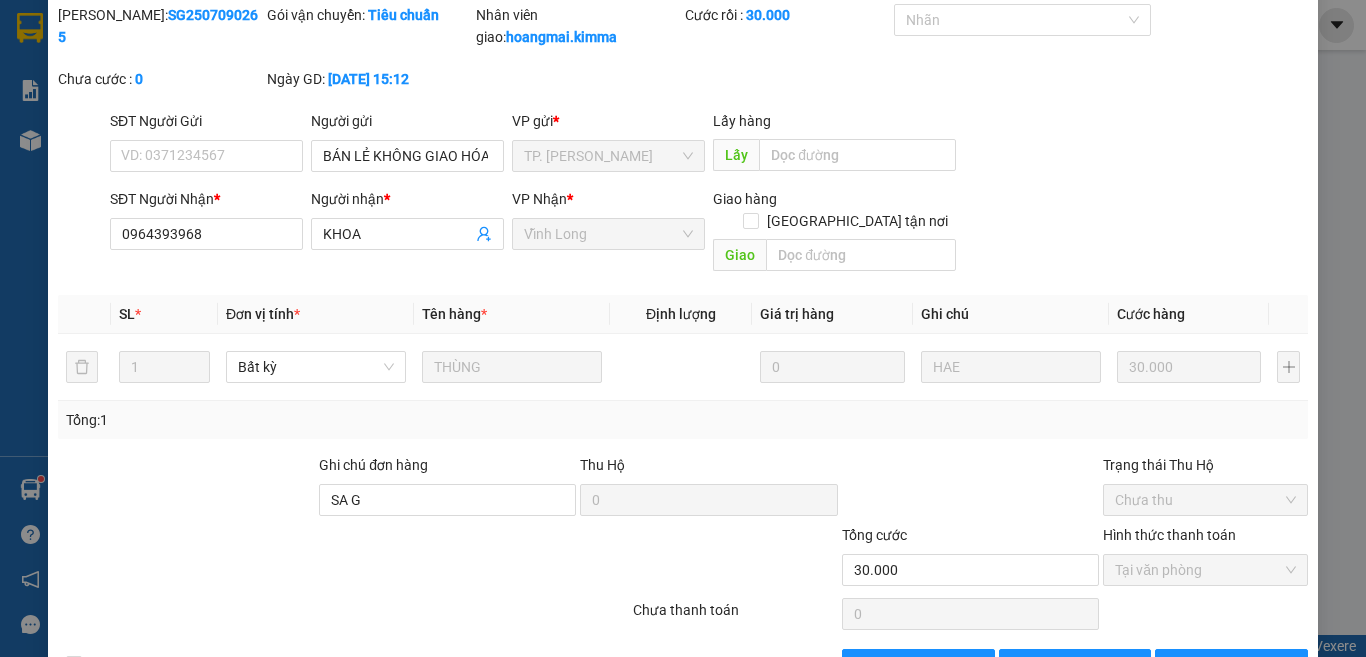 scroll, scrollTop: 109, scrollLeft: 0, axis: vertical 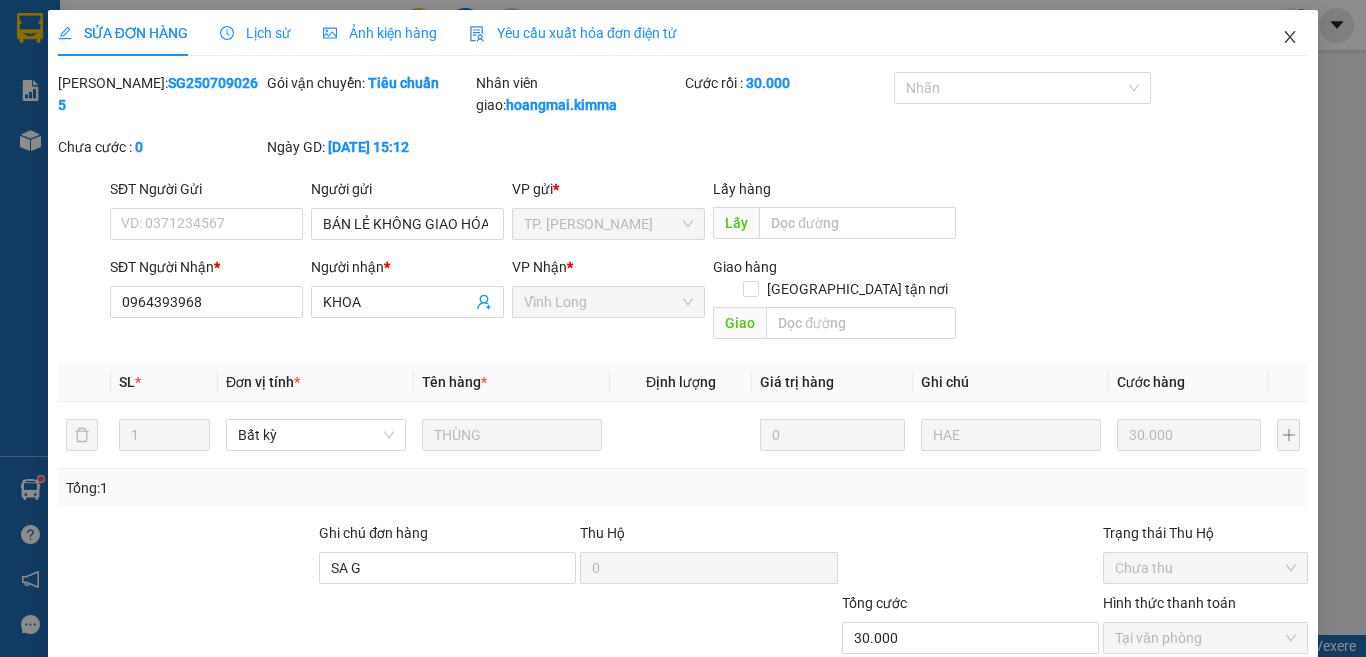 click 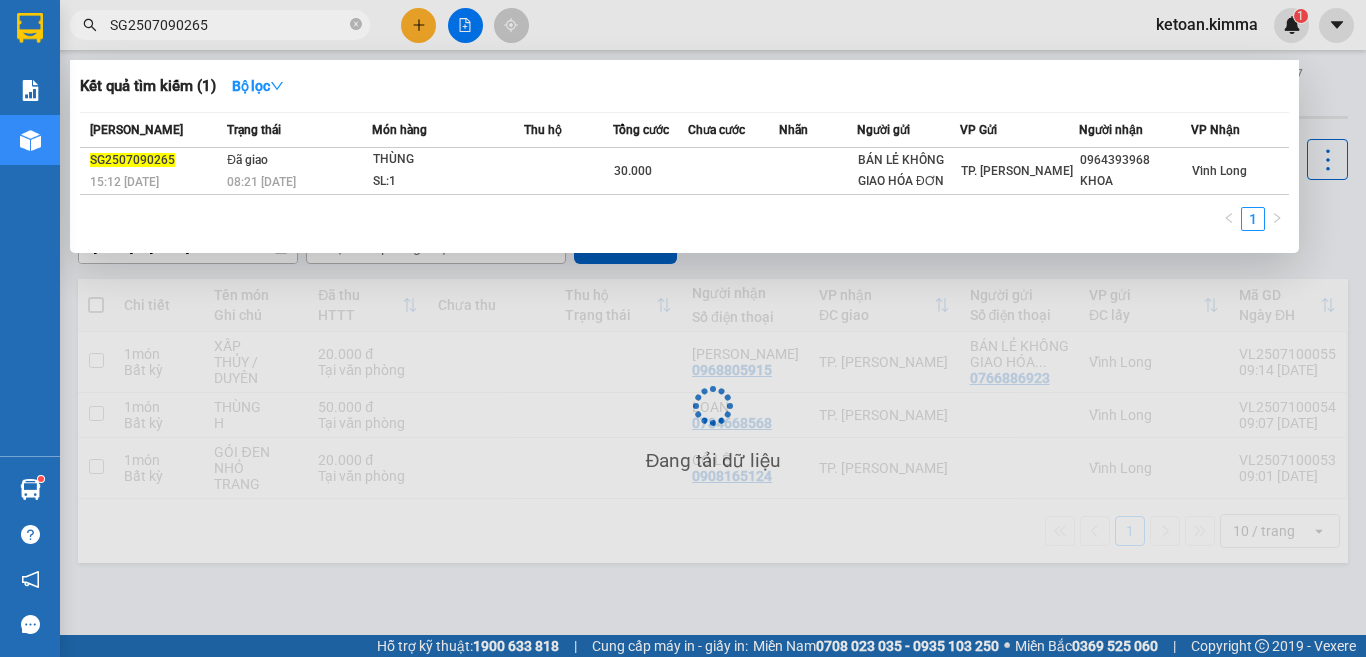 click on "SG2507090265" at bounding box center (228, 25) 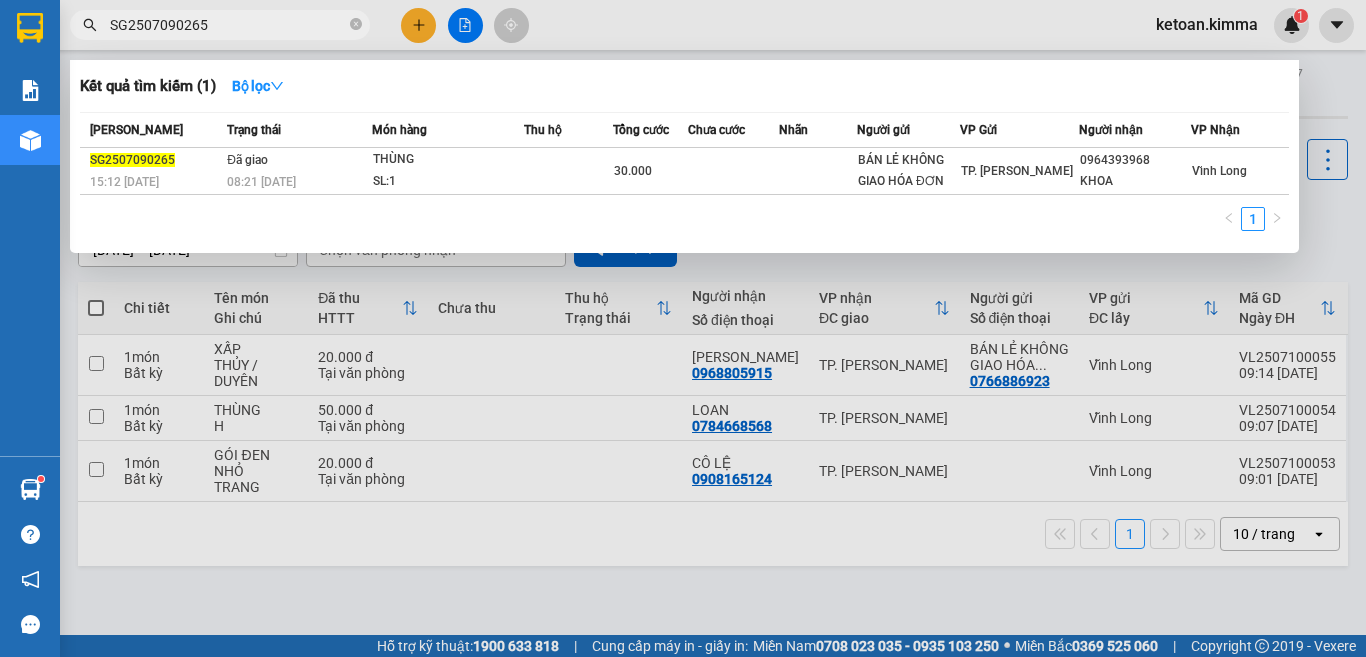 click on "SG2507090265" at bounding box center (228, 25) 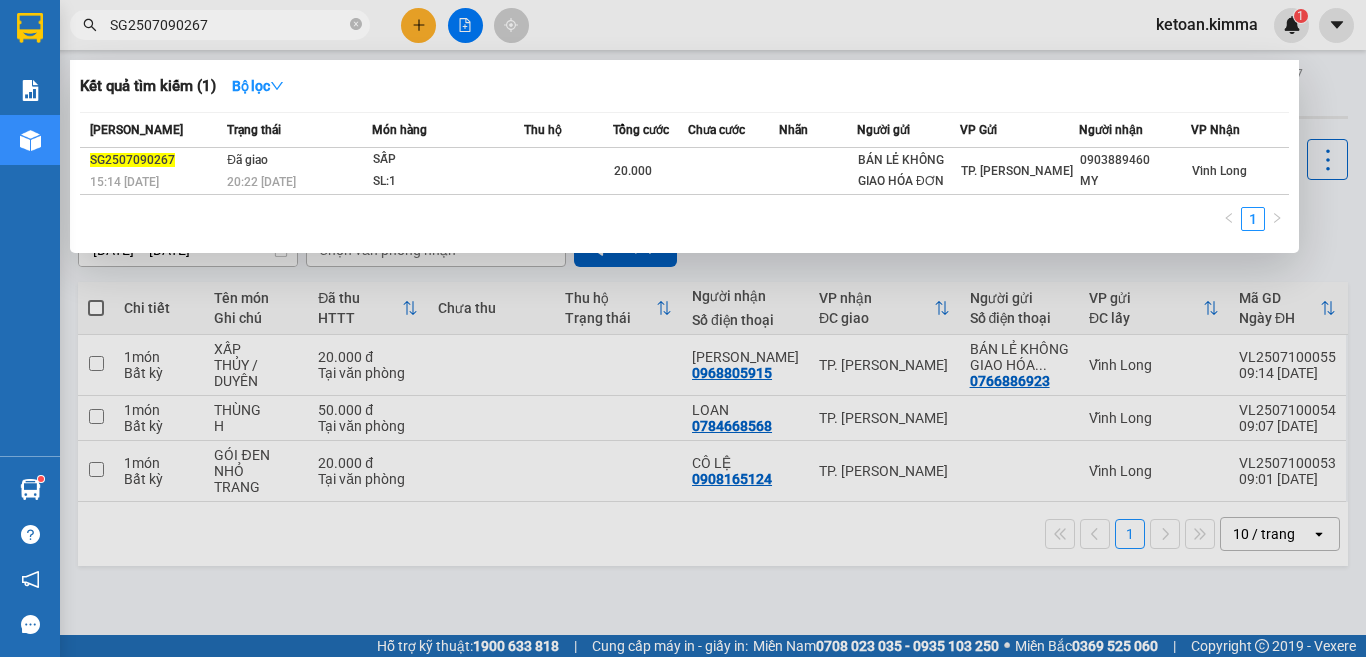 click on "SG2507090267" at bounding box center [228, 25] 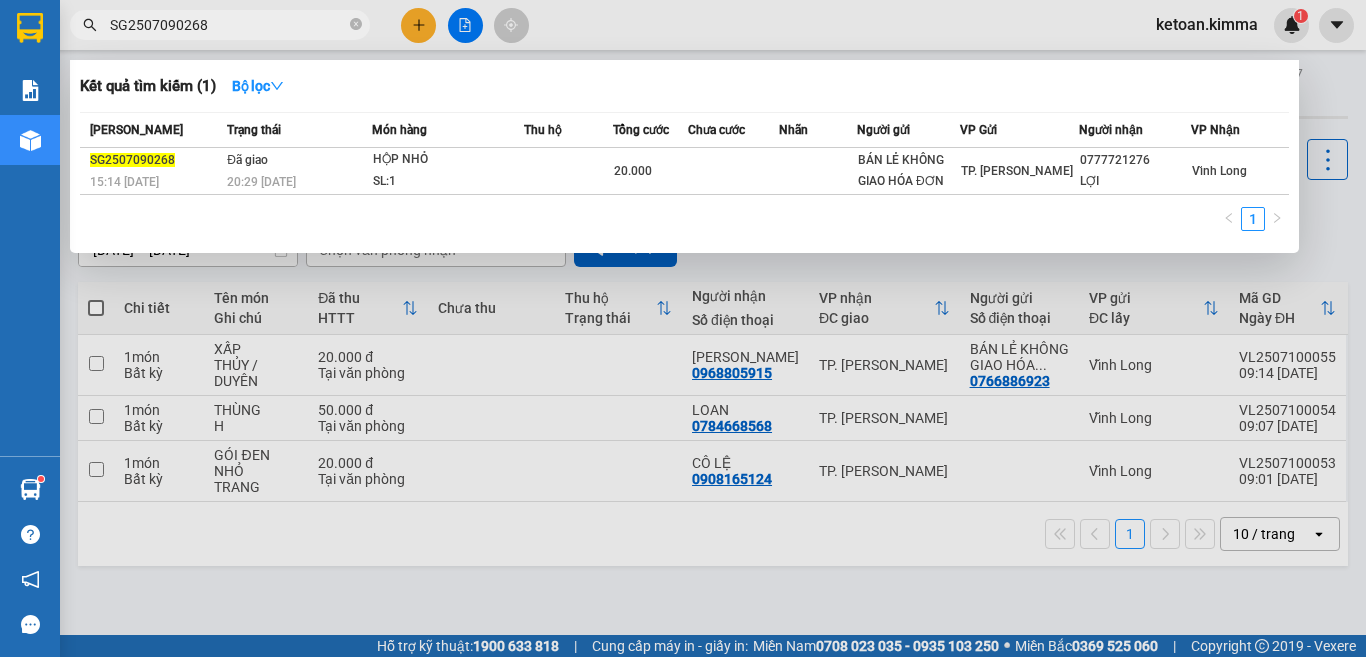 click on "SG2507090268" at bounding box center [228, 25] 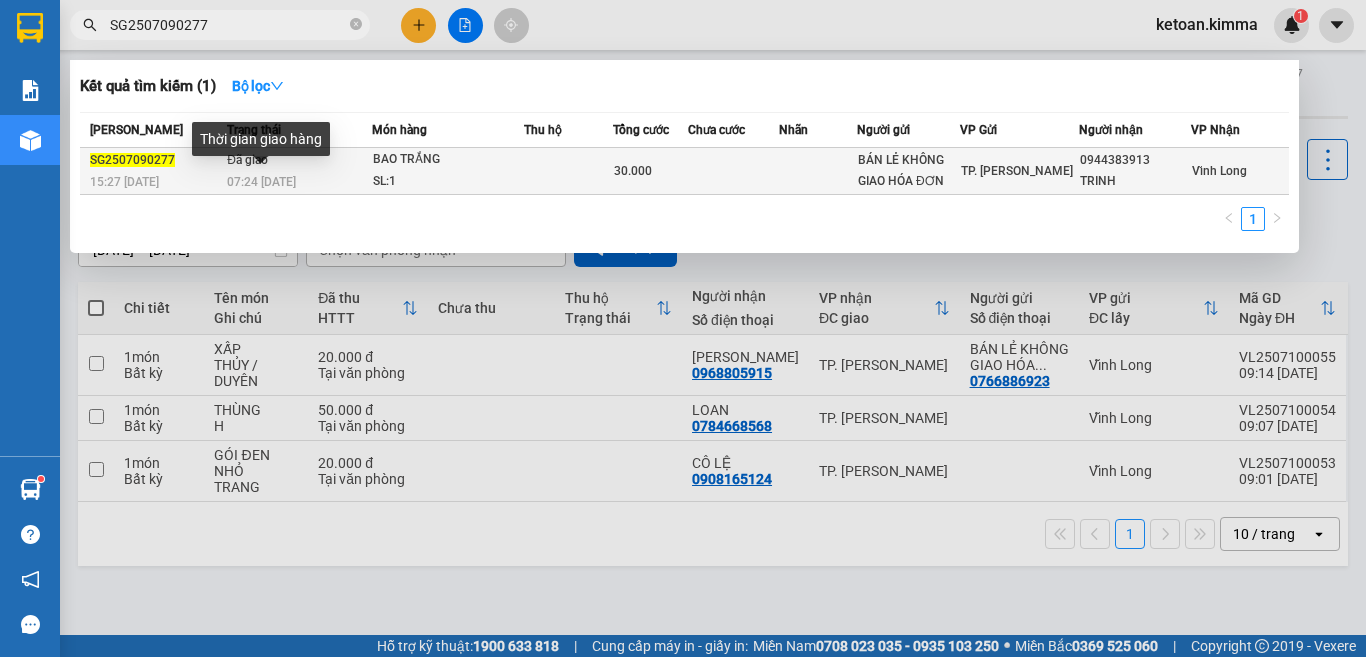 type on "SG2507090277" 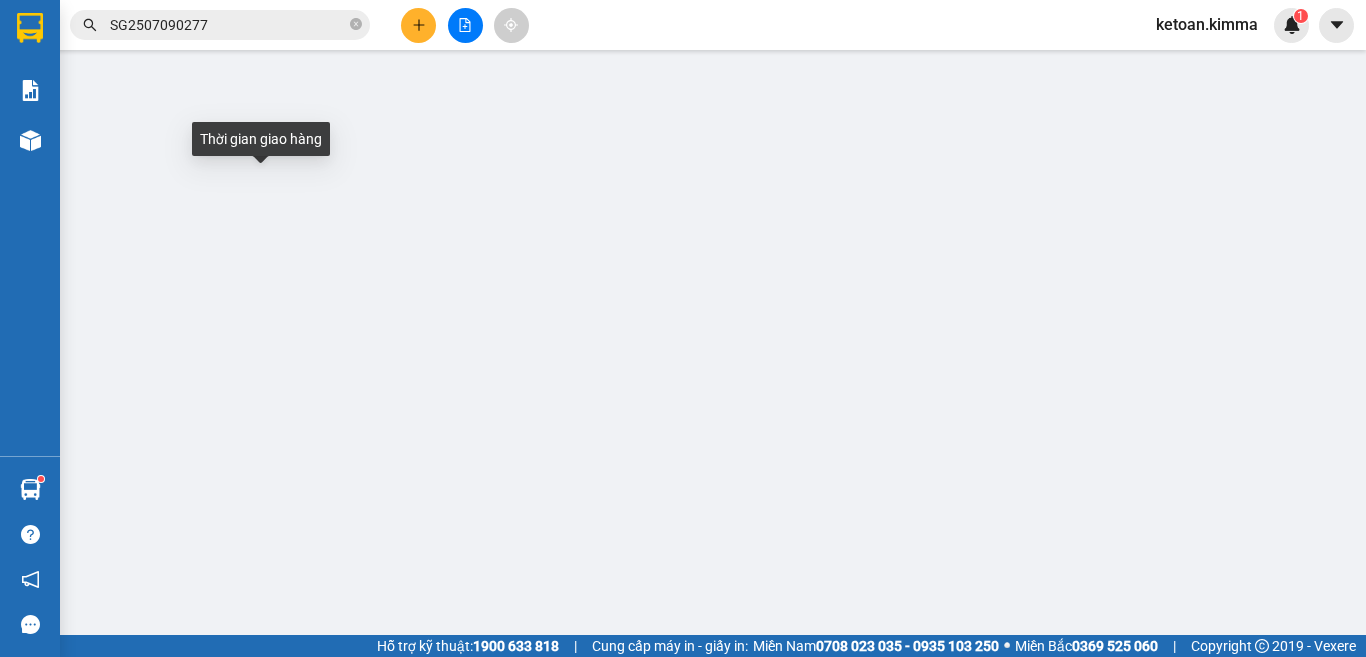 type on "BÁN LẺ KHÔNG GIAO HÓA ĐƠN" 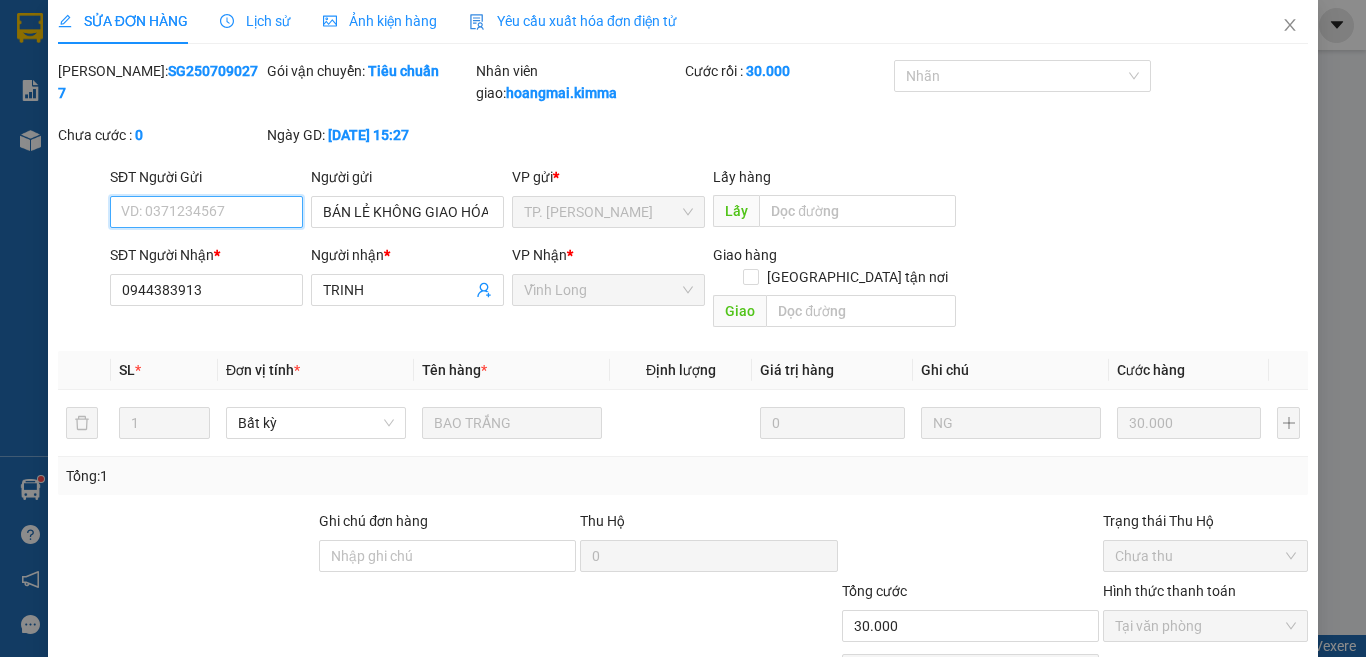scroll, scrollTop: 0, scrollLeft: 0, axis: both 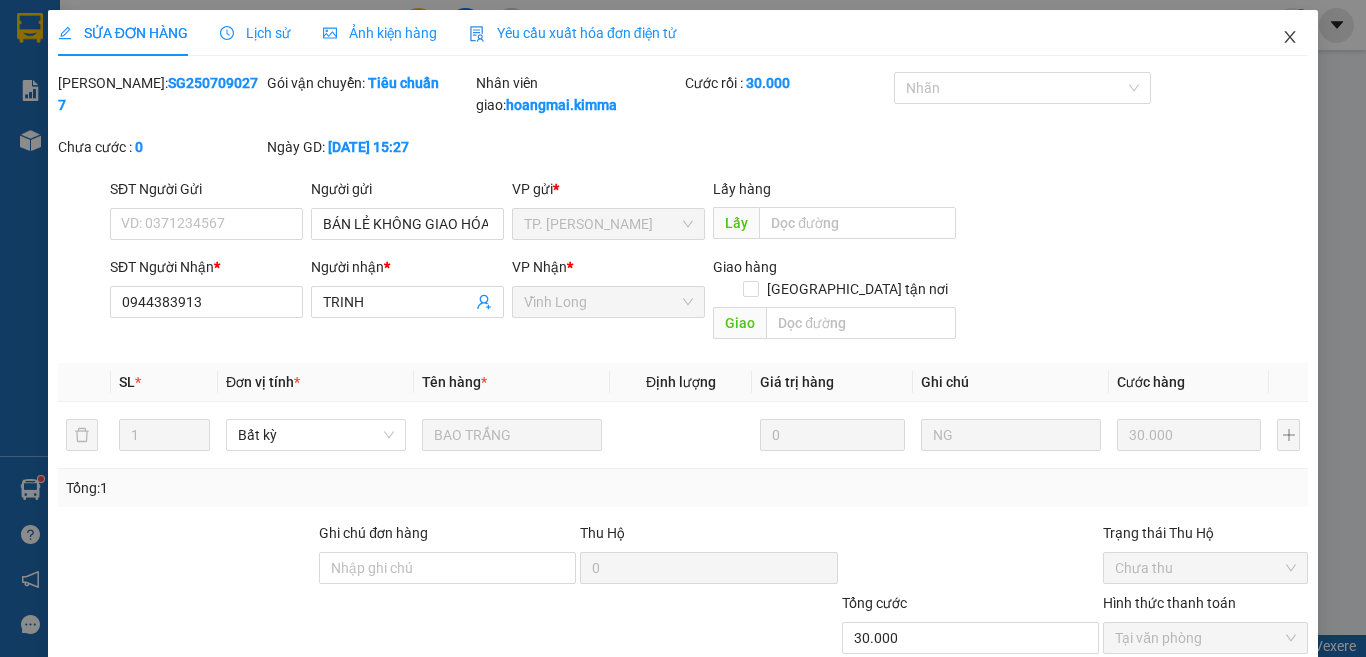 click 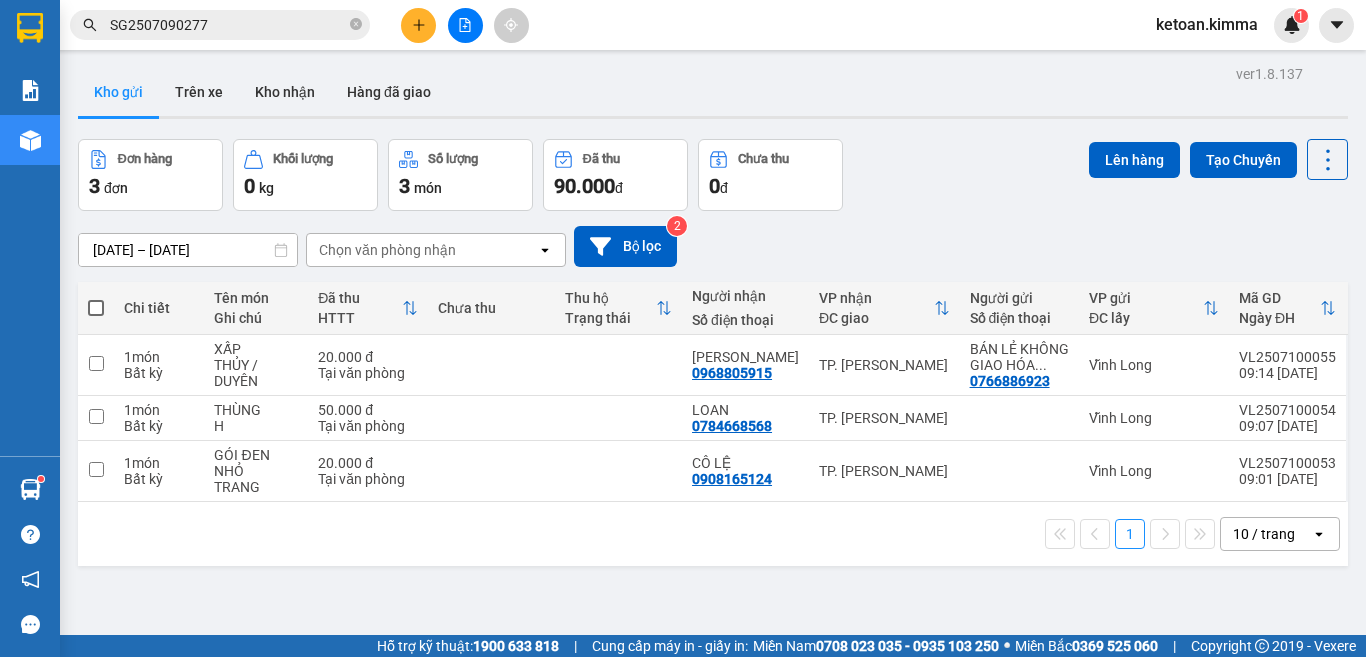 click on "SG2507090277" at bounding box center (228, 25) 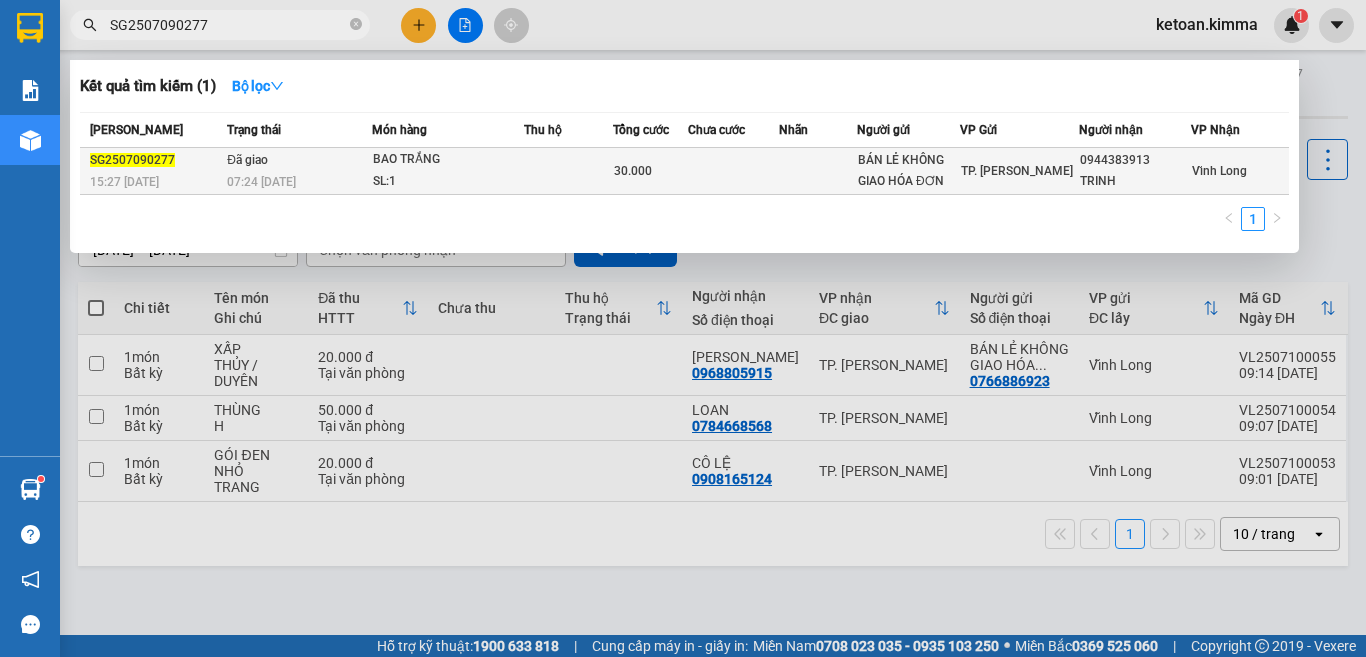 click on "Đã giao   07:24 - 10/07" at bounding box center [297, 171] 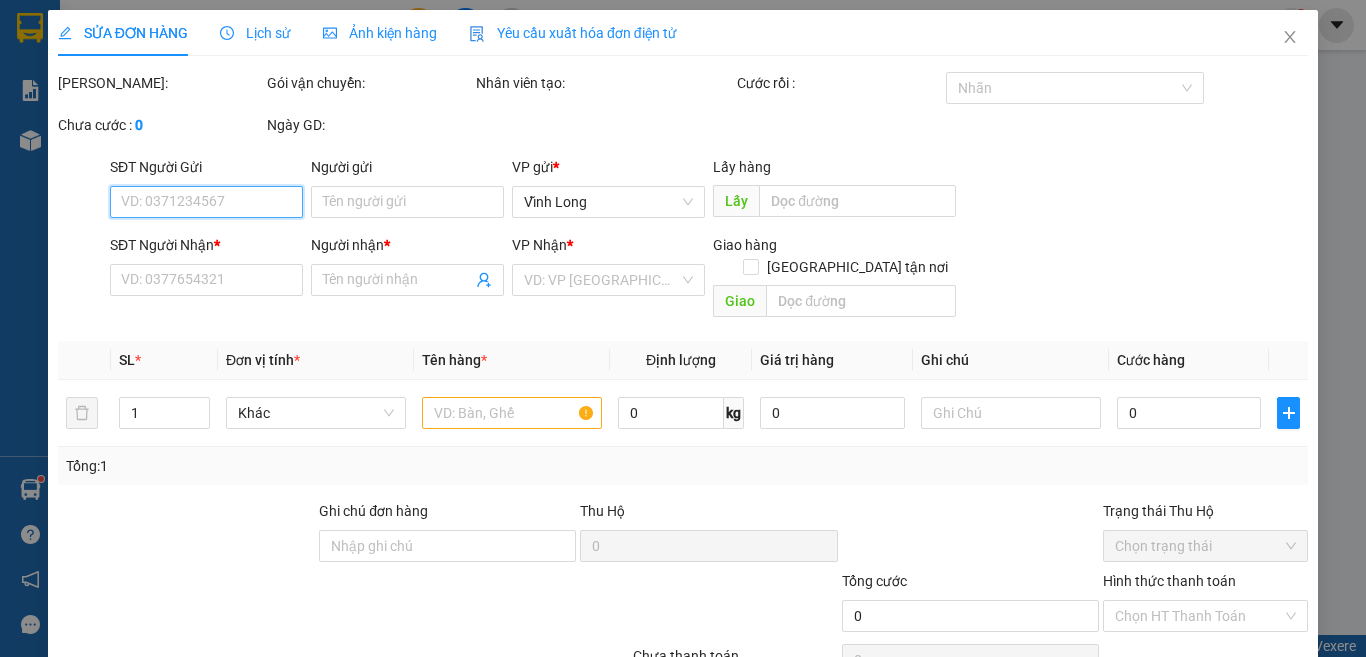 type on "BÁN LẺ KHÔNG GIAO HÓA ĐƠN" 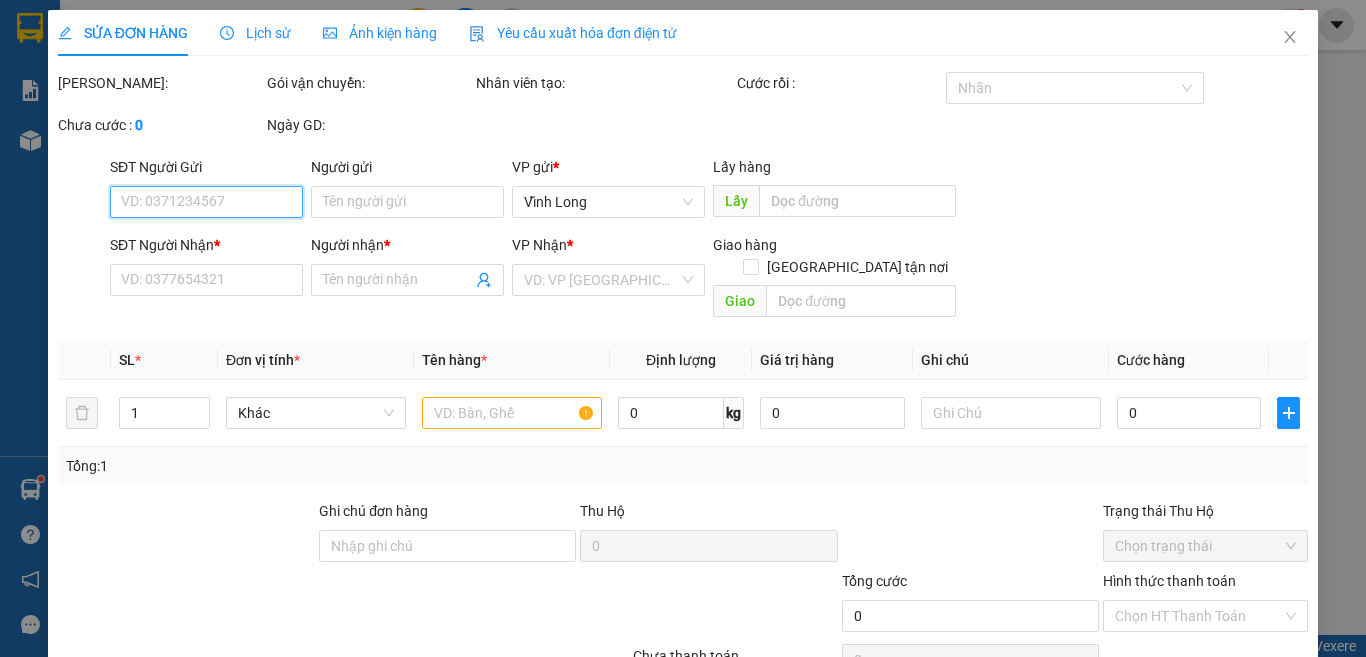 type on "0944383913" 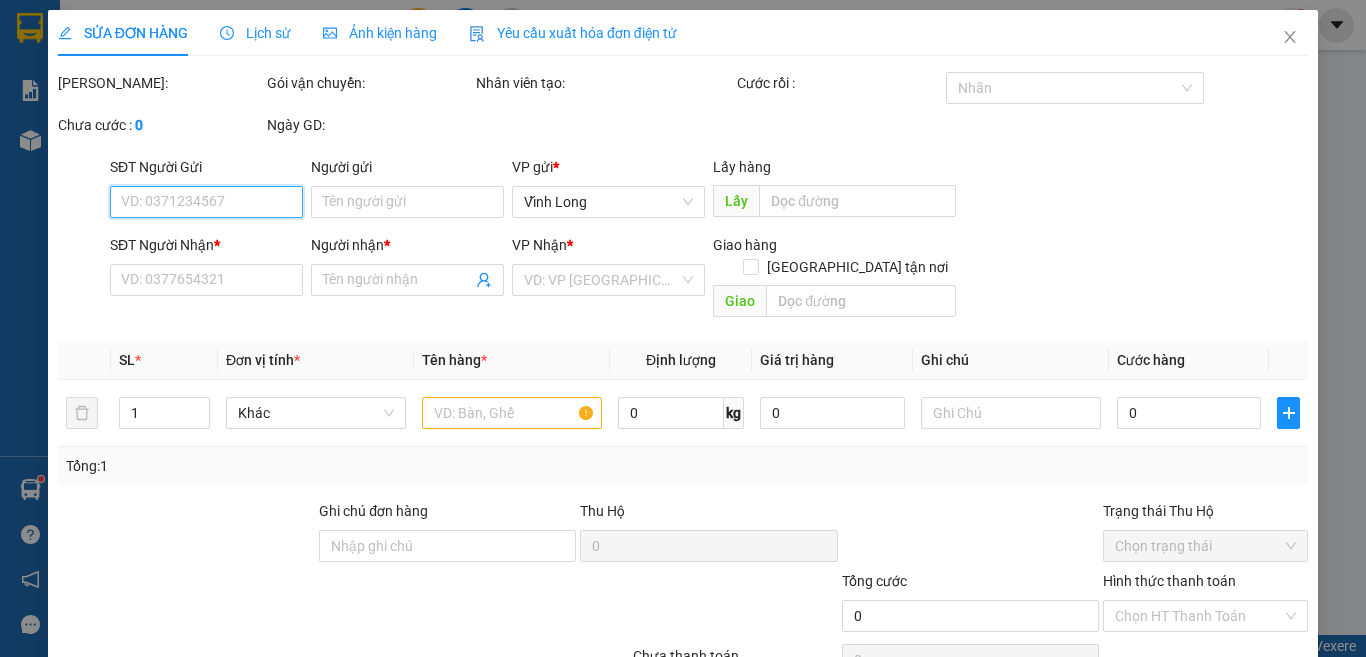type on "TRINH" 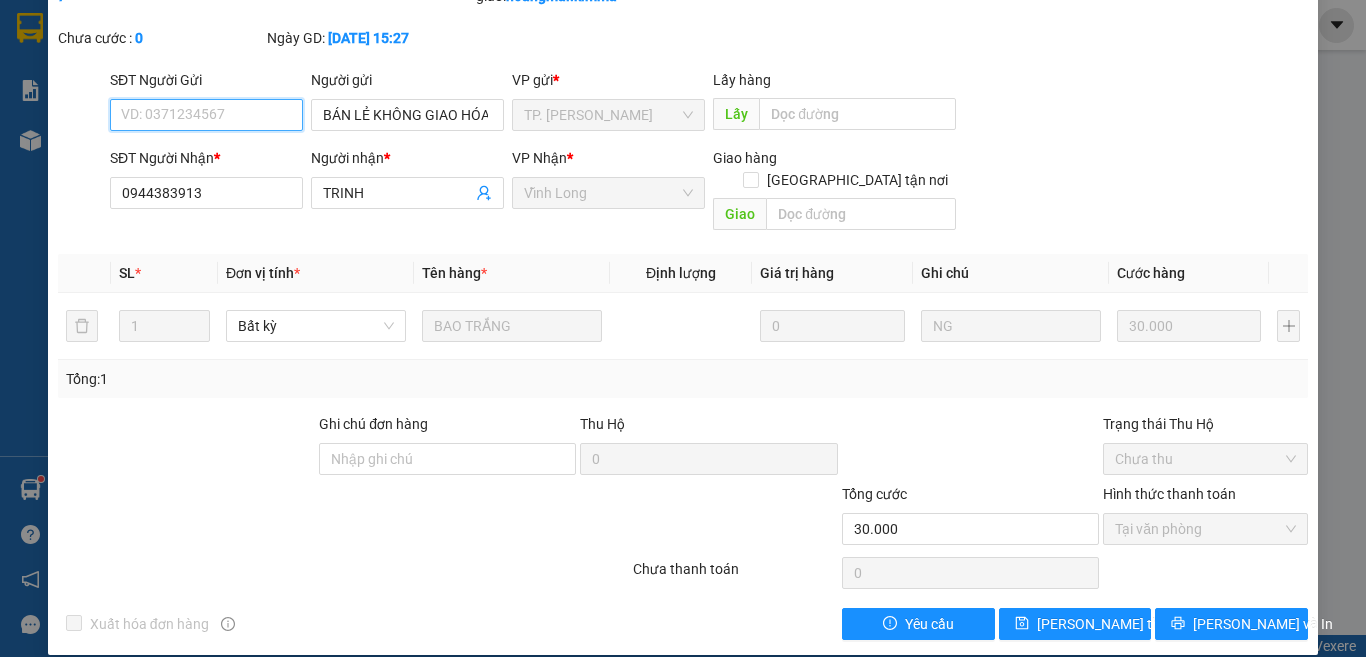 scroll, scrollTop: 0, scrollLeft: 0, axis: both 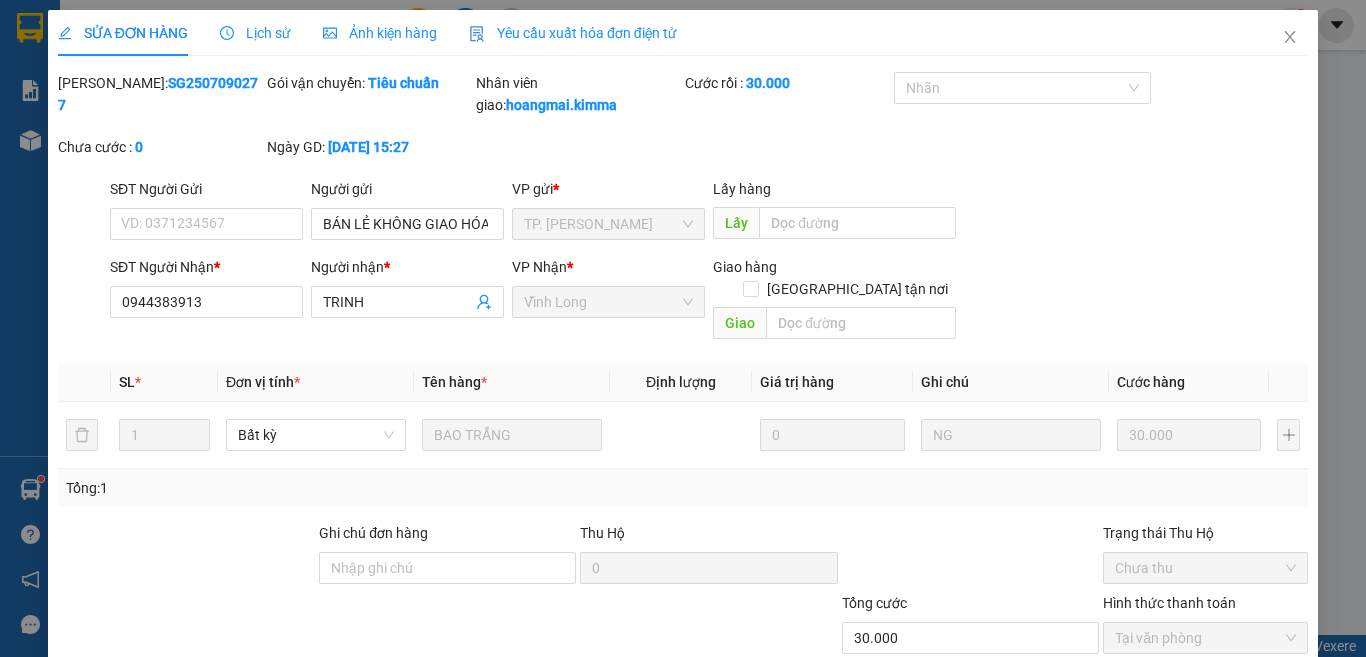 click on "Yêu cầu xuất hóa đơn điện tử" at bounding box center [573, 33] 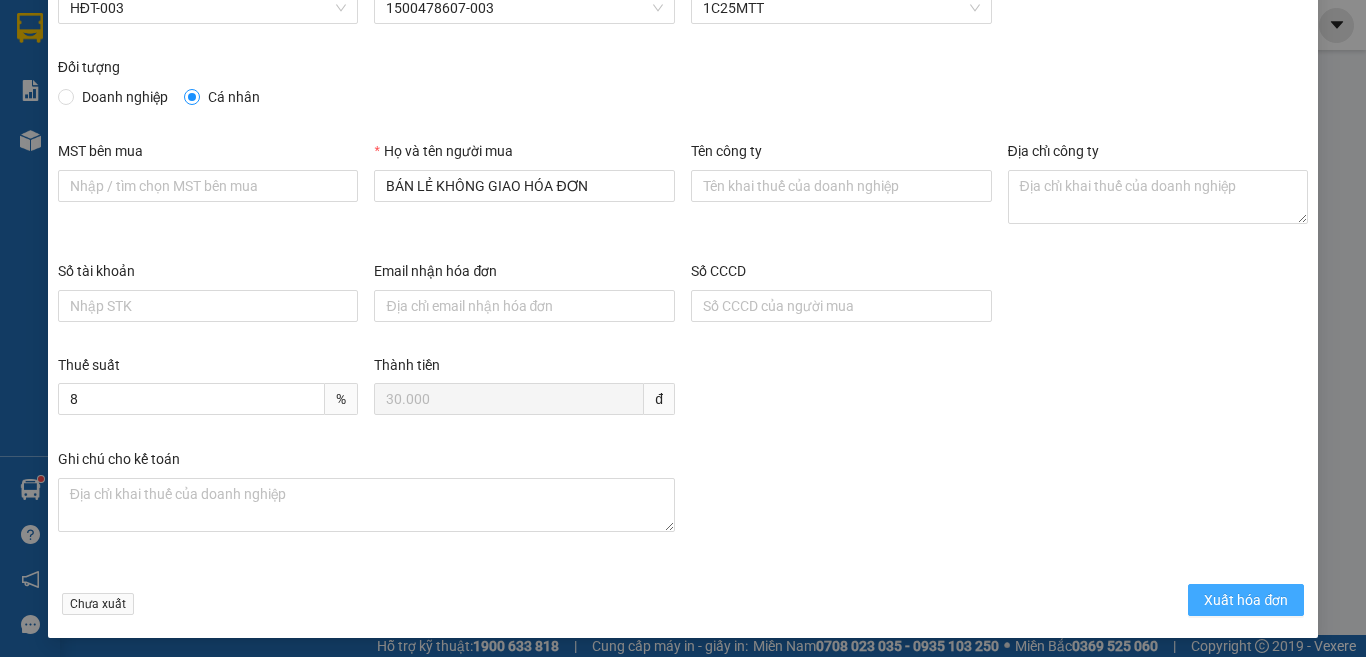 scroll, scrollTop: 114, scrollLeft: 0, axis: vertical 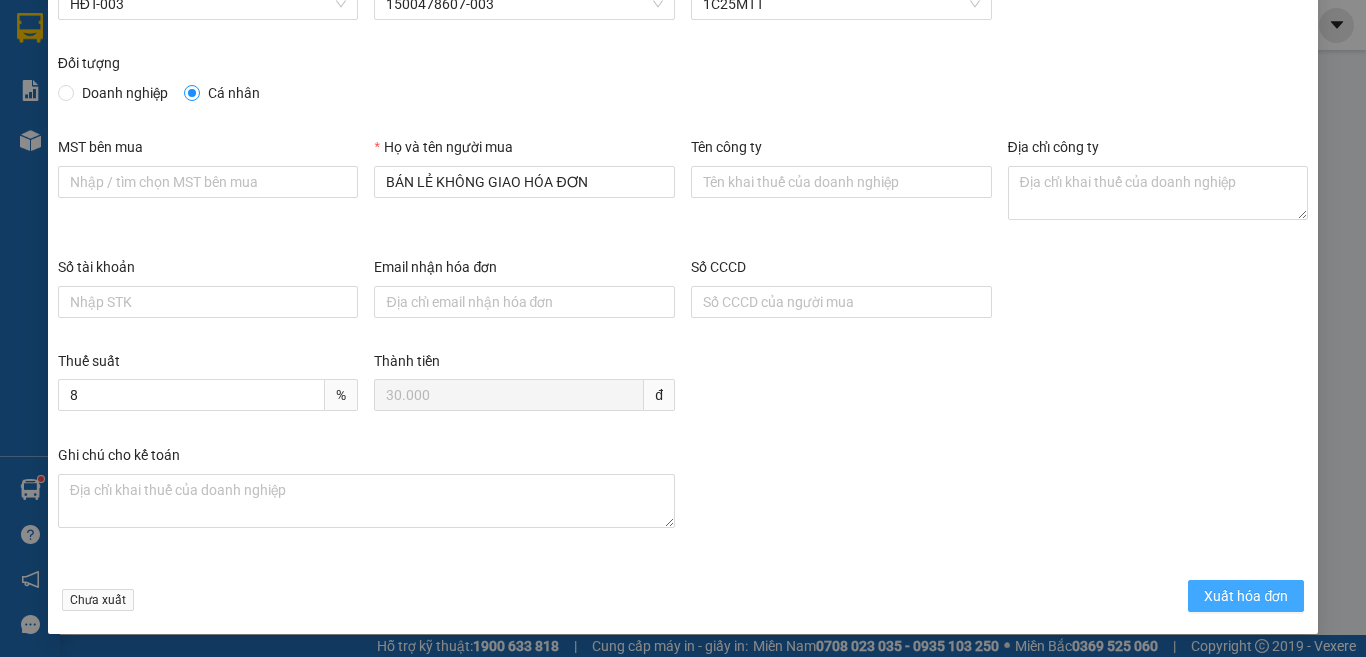 click on "Xuất hóa đơn" at bounding box center (1246, 596) 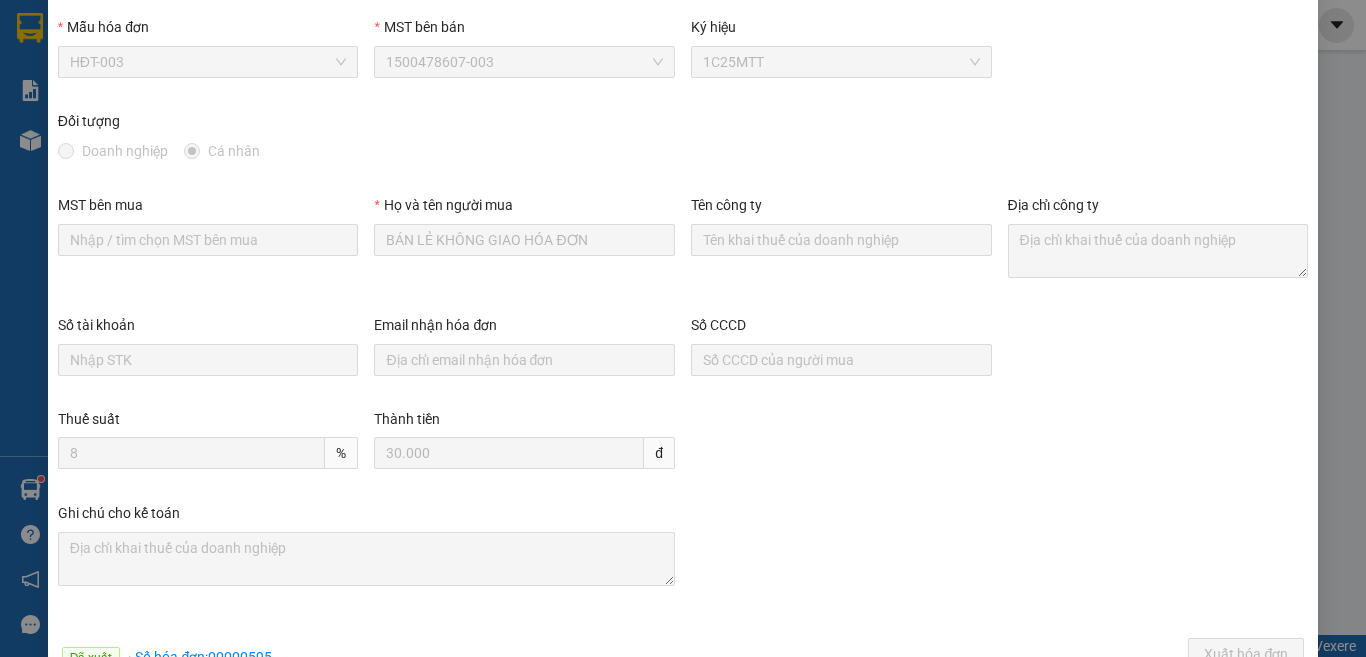 scroll, scrollTop: 0, scrollLeft: 0, axis: both 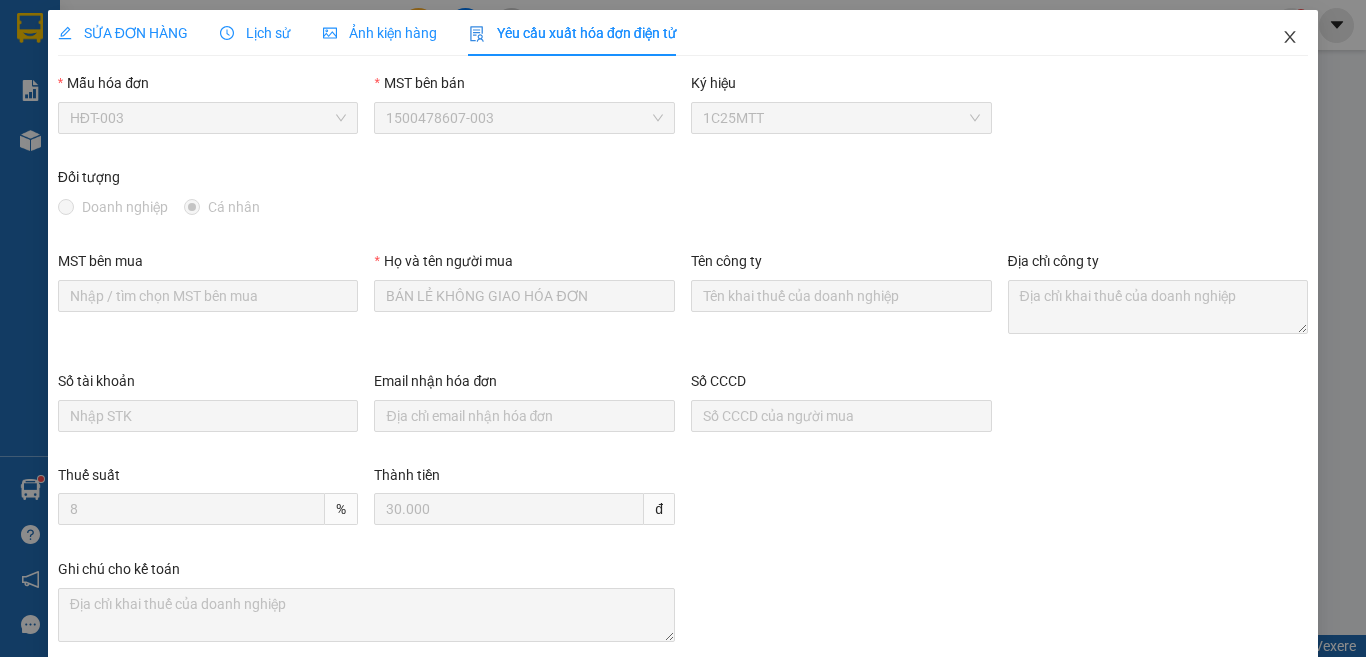click 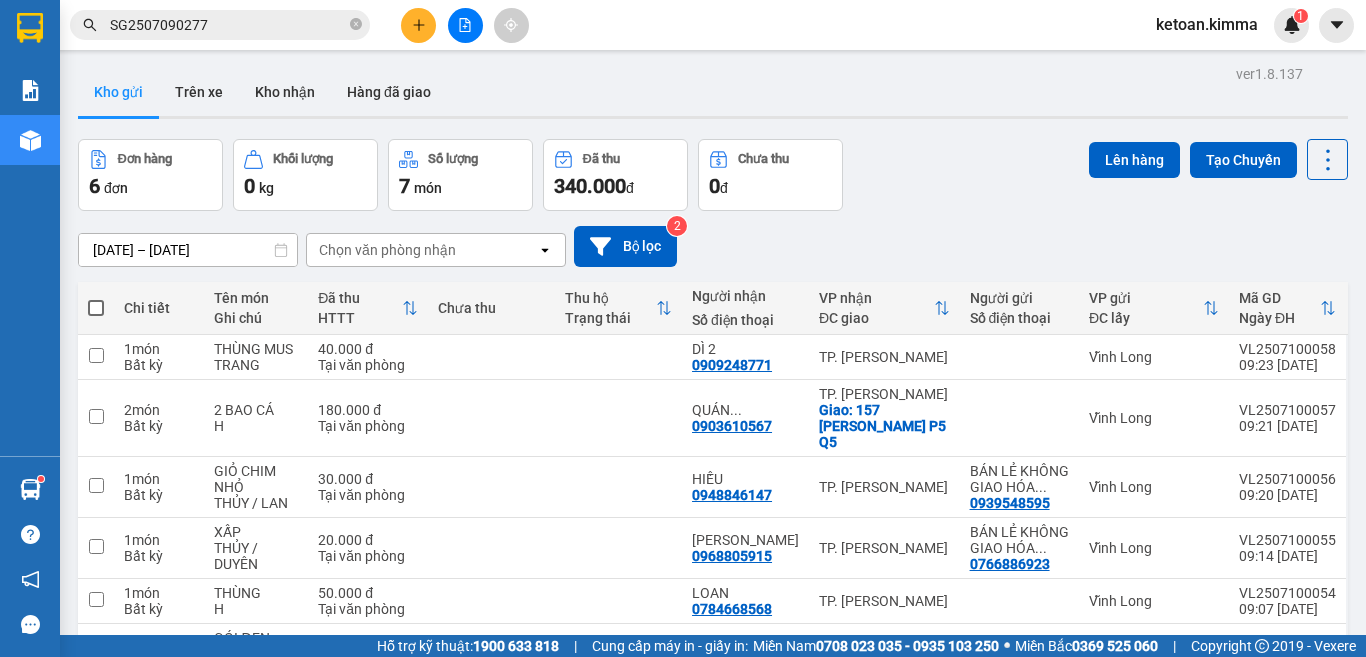 click on "Đơn hàng 6 đơn Khối lượng 0 kg Số lượng 7 món Đã thu 340.000  đ Chưa thu 0  đ Lên hàng Tạo Chuyến" at bounding box center (713, 175) 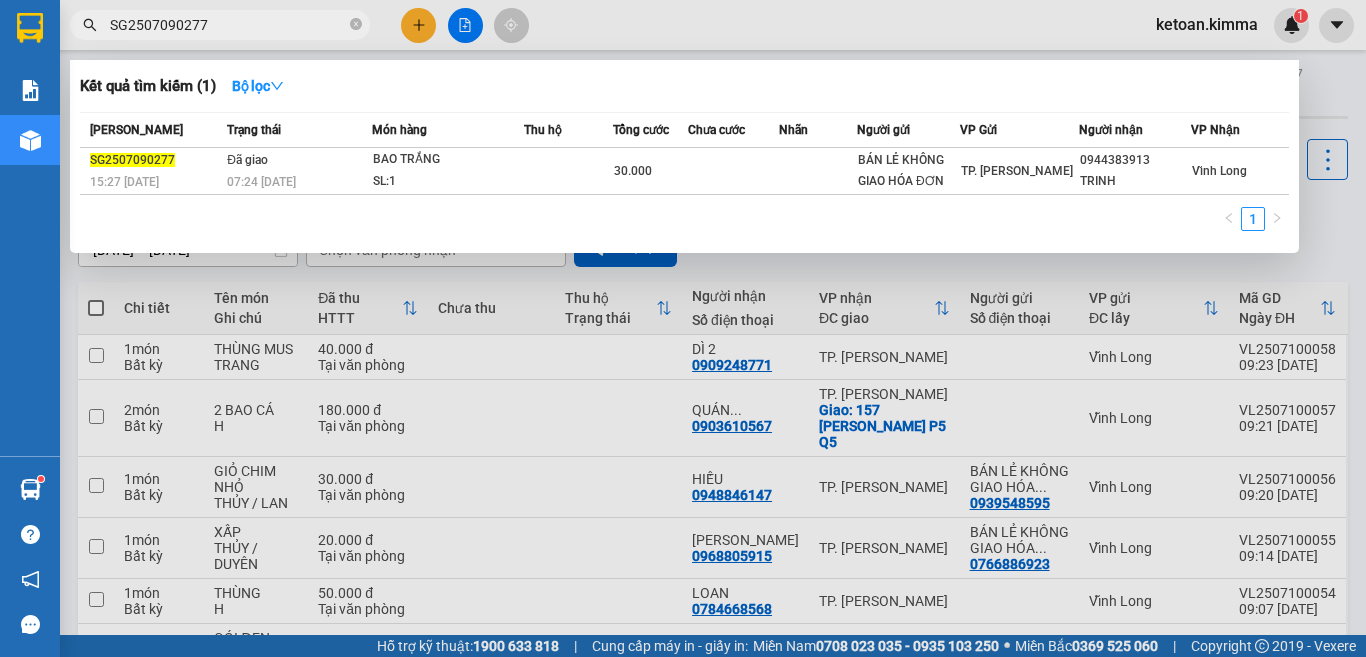click on "SG2507090277" at bounding box center [228, 25] 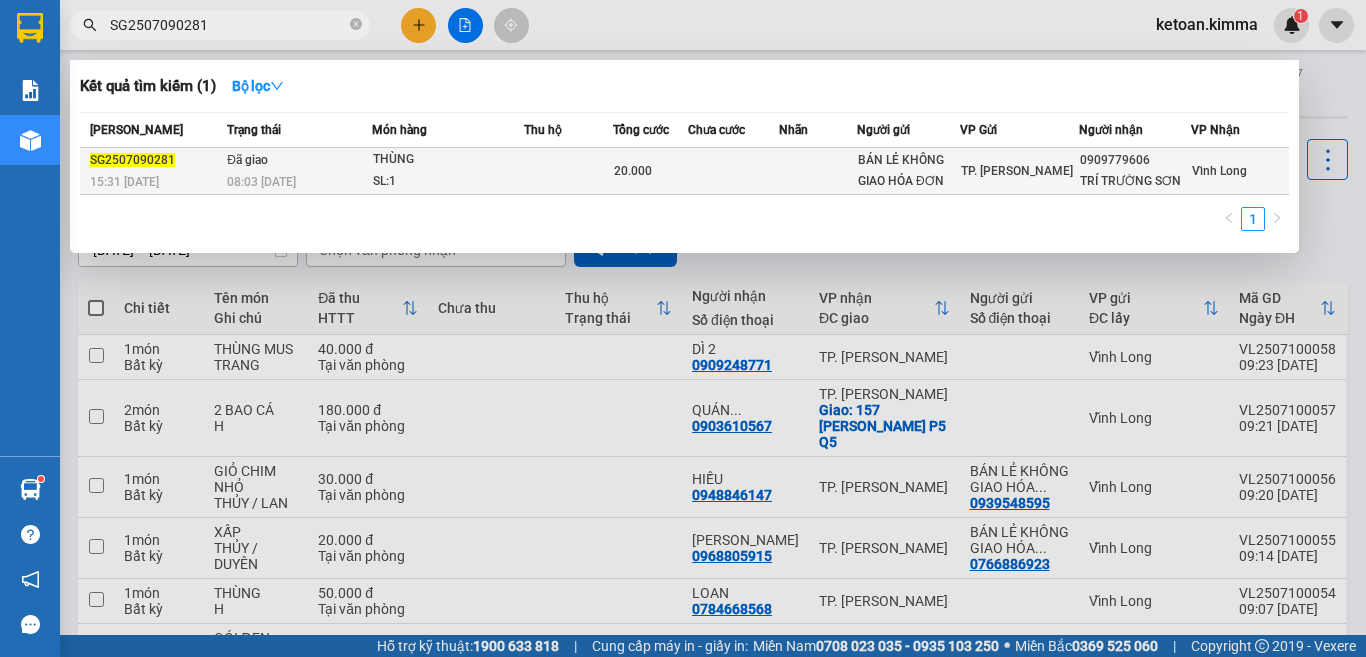 type on "SG2507090281" 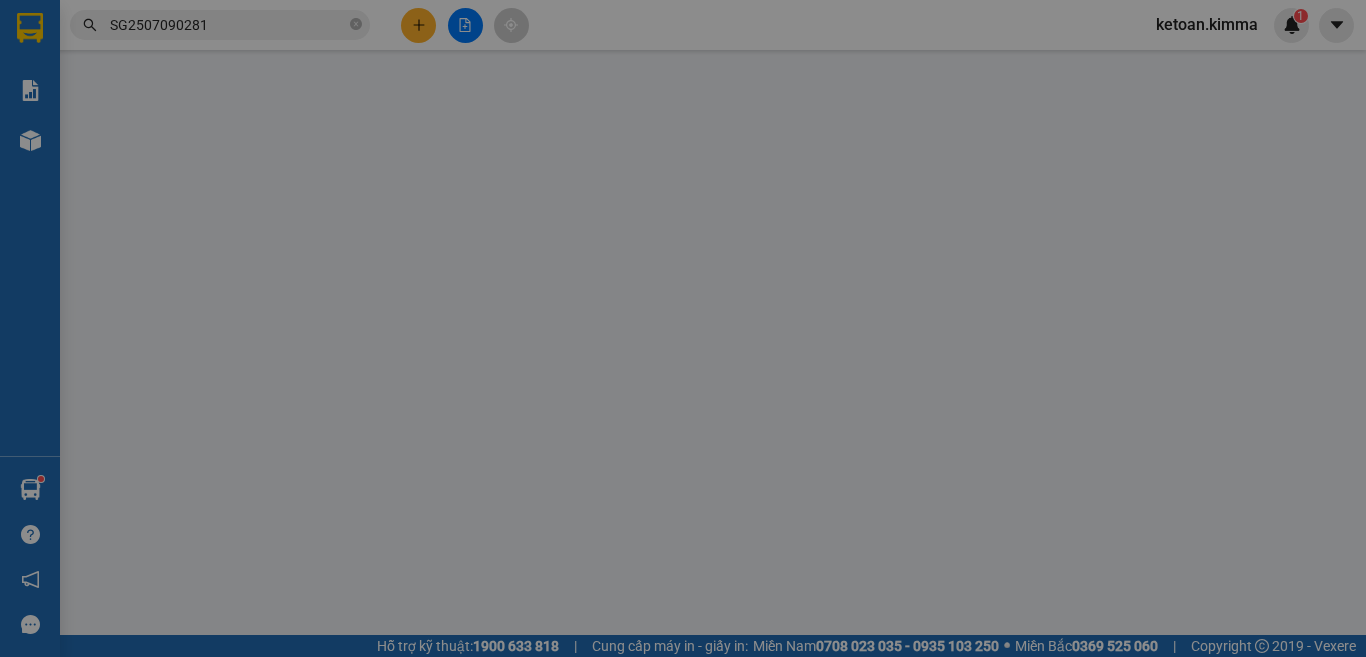 type on "BÁN LẺ KHÔNG GIAO HÓA ĐƠN" 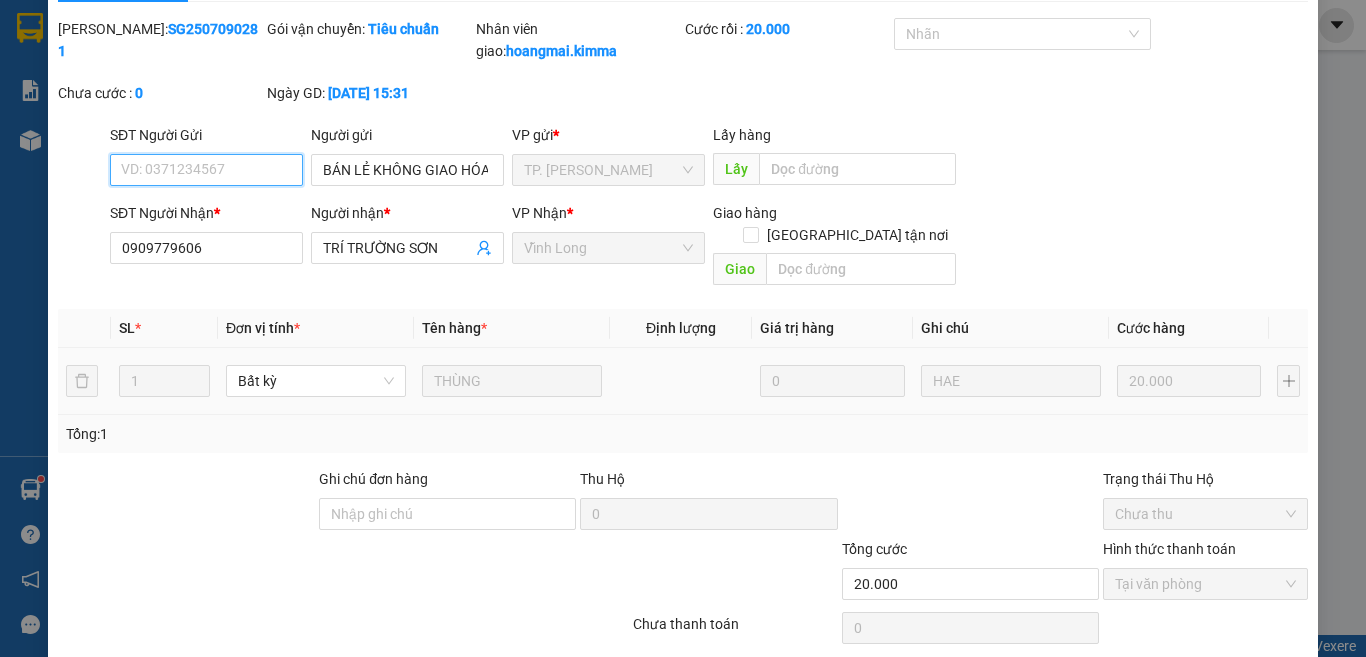 scroll, scrollTop: 0, scrollLeft: 0, axis: both 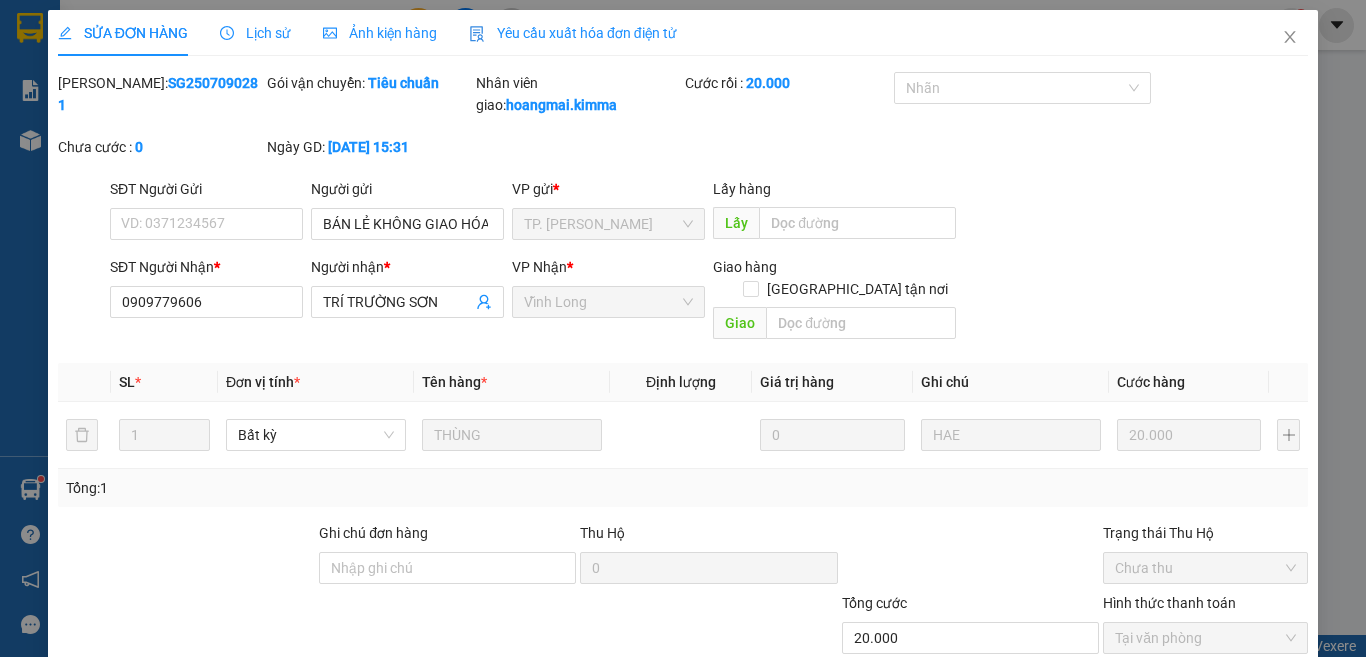 click on "Yêu cầu xuất hóa đơn điện tử" at bounding box center [573, 33] 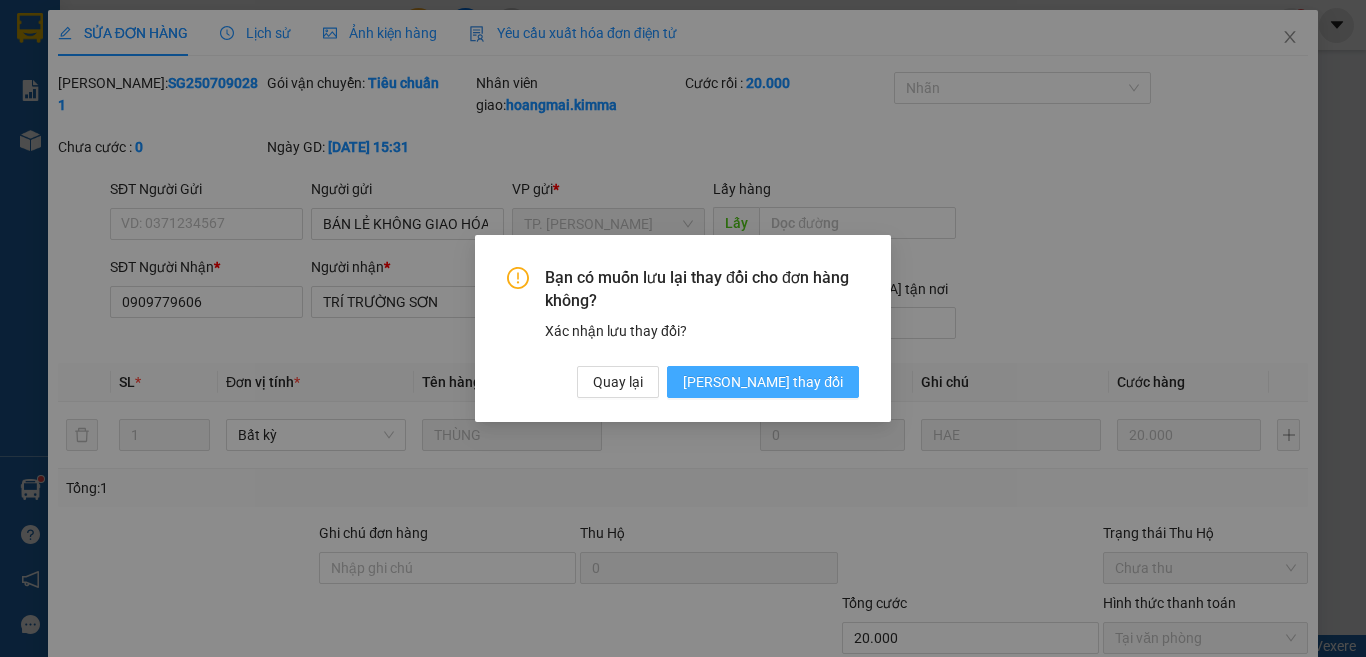 click on "Lưu thay đổi" at bounding box center [763, 382] 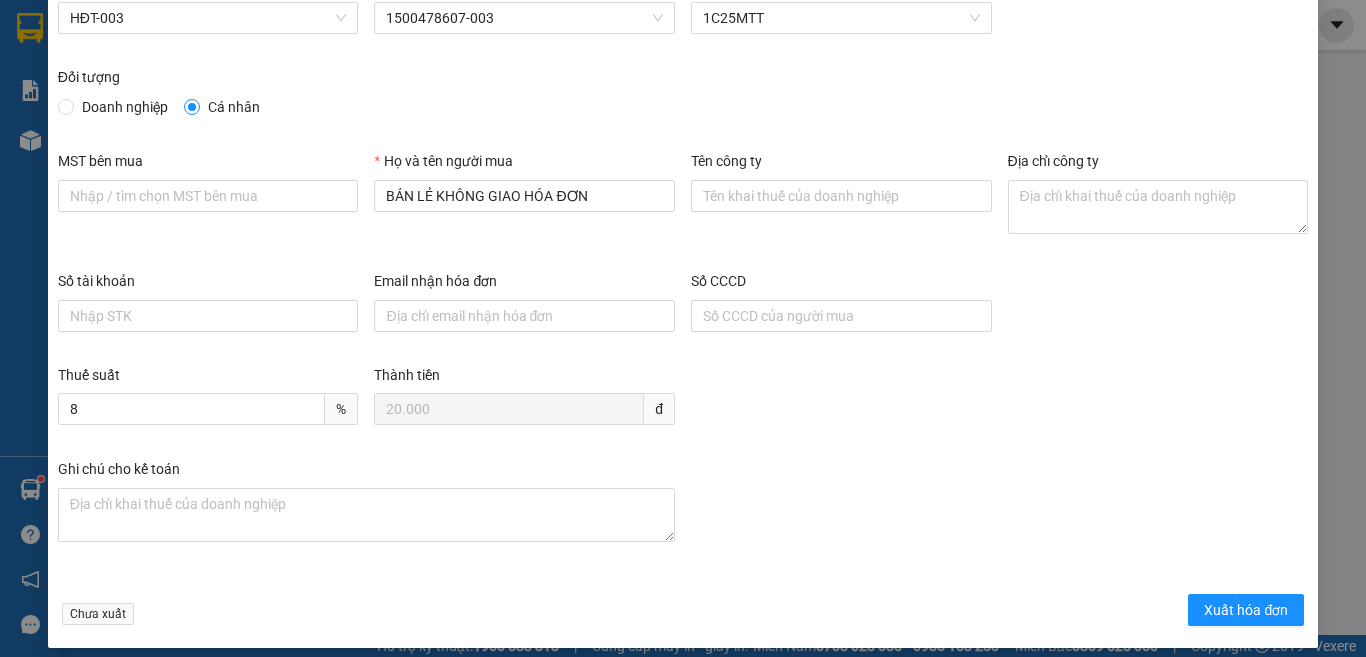 scroll, scrollTop: 114, scrollLeft: 0, axis: vertical 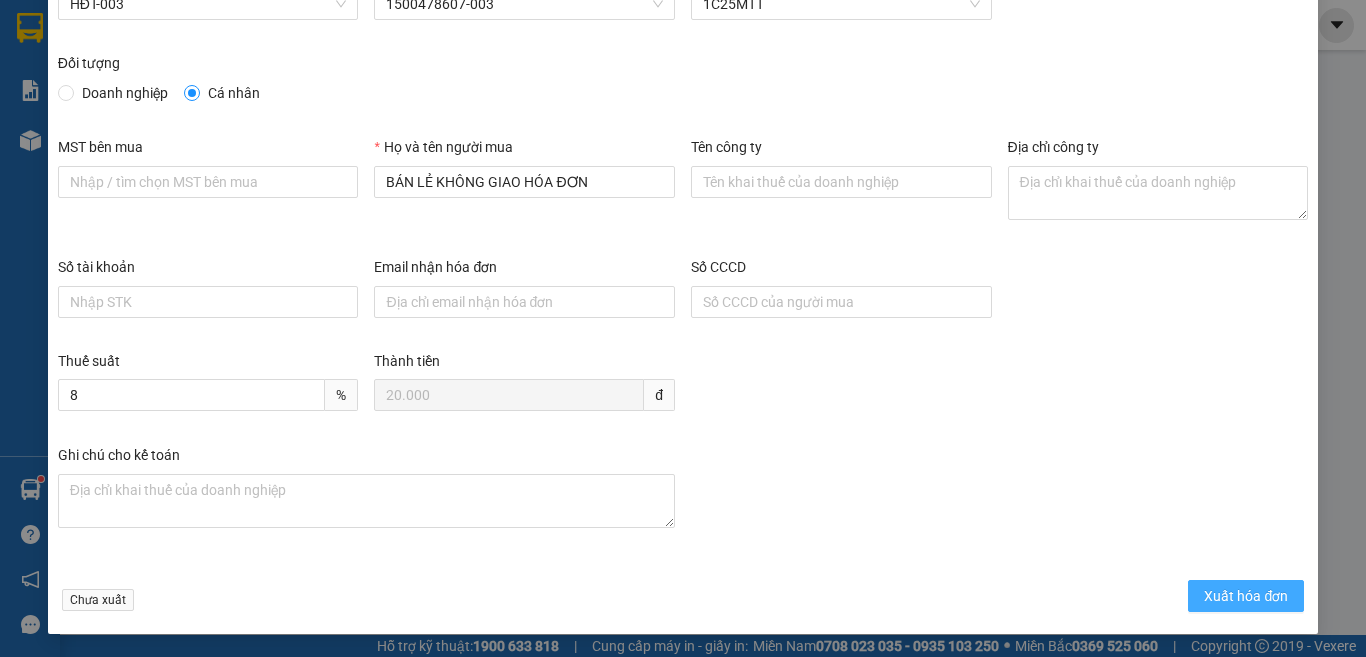 click on "Xuất hóa đơn" at bounding box center [1246, 596] 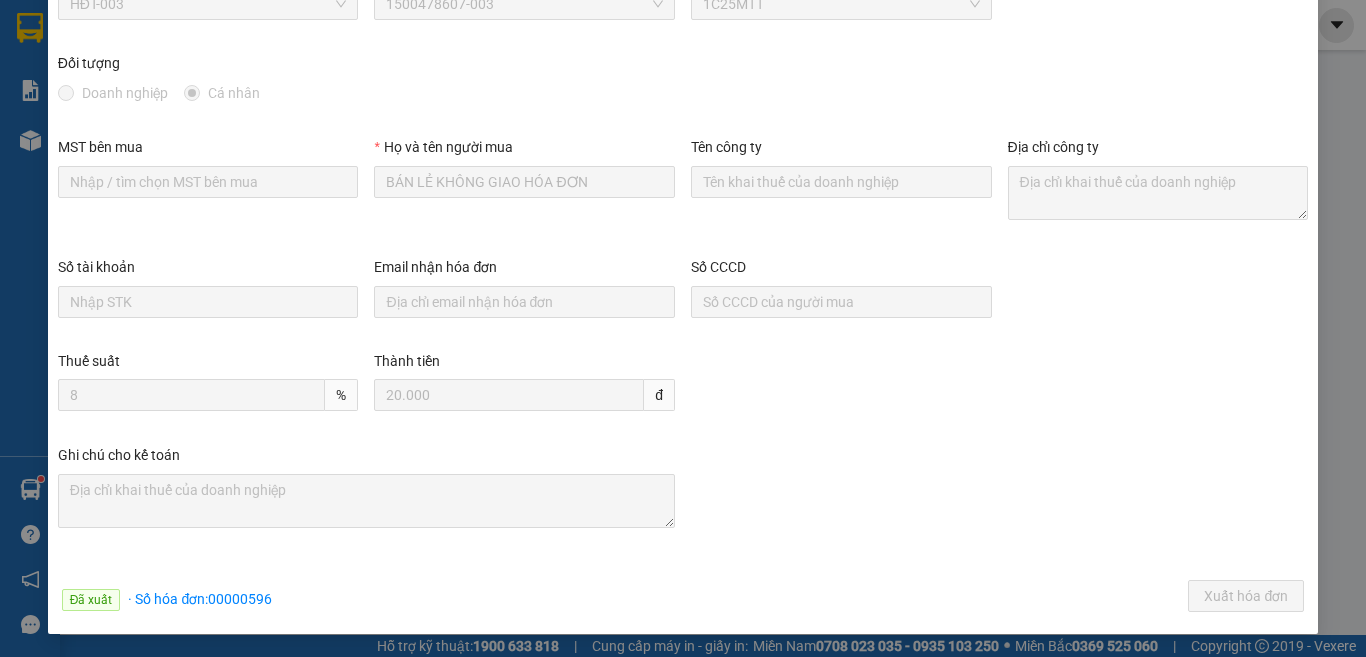 scroll, scrollTop: 0, scrollLeft: 0, axis: both 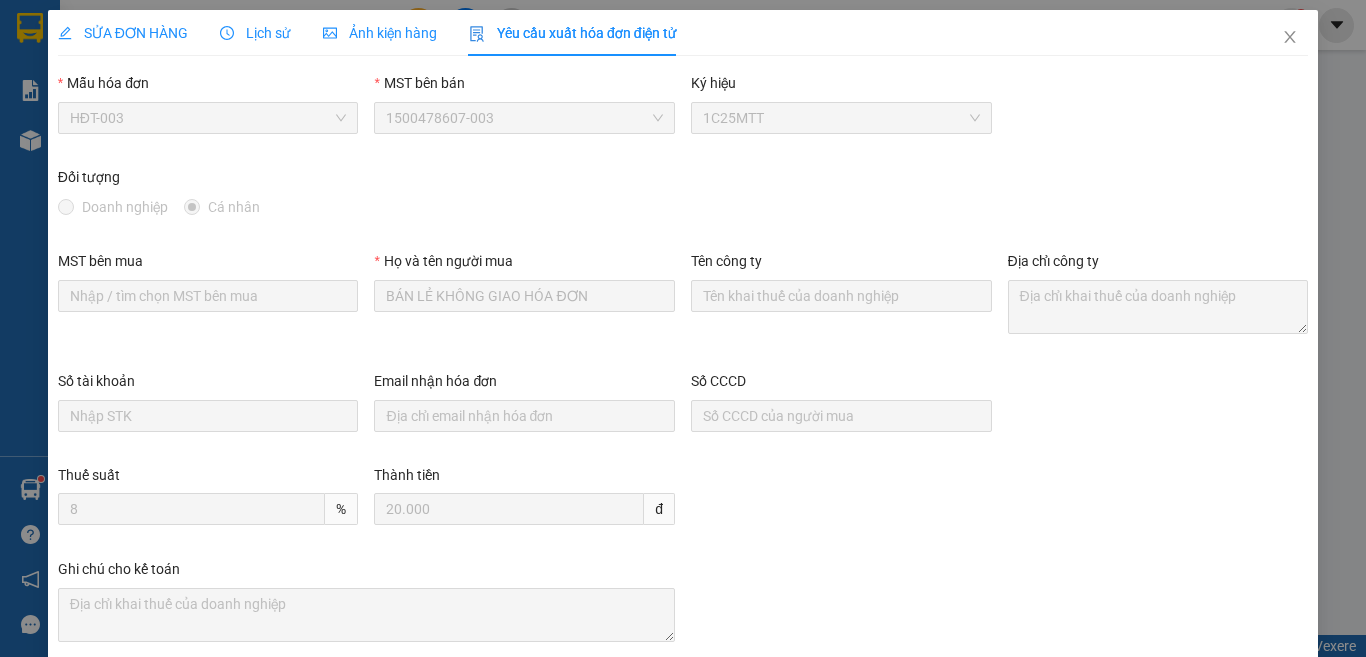 click on "SỬA ĐƠN HÀNG" at bounding box center (123, 33) 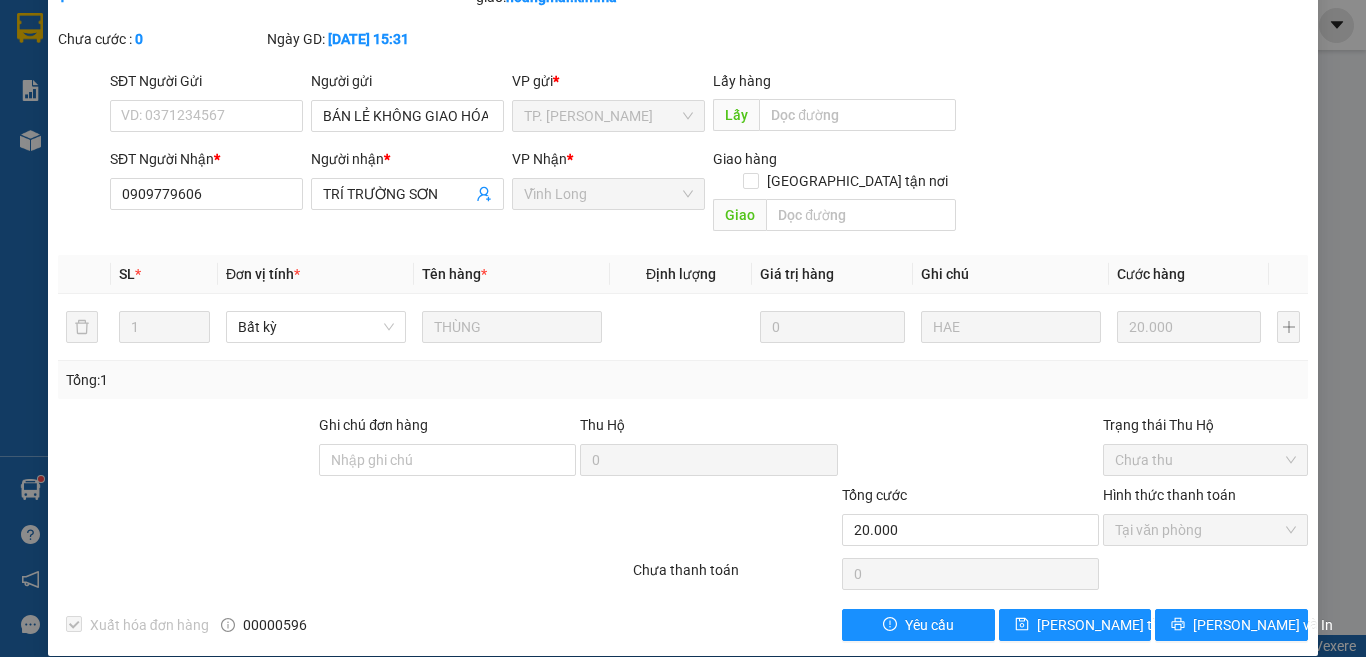 scroll, scrollTop: 109, scrollLeft: 0, axis: vertical 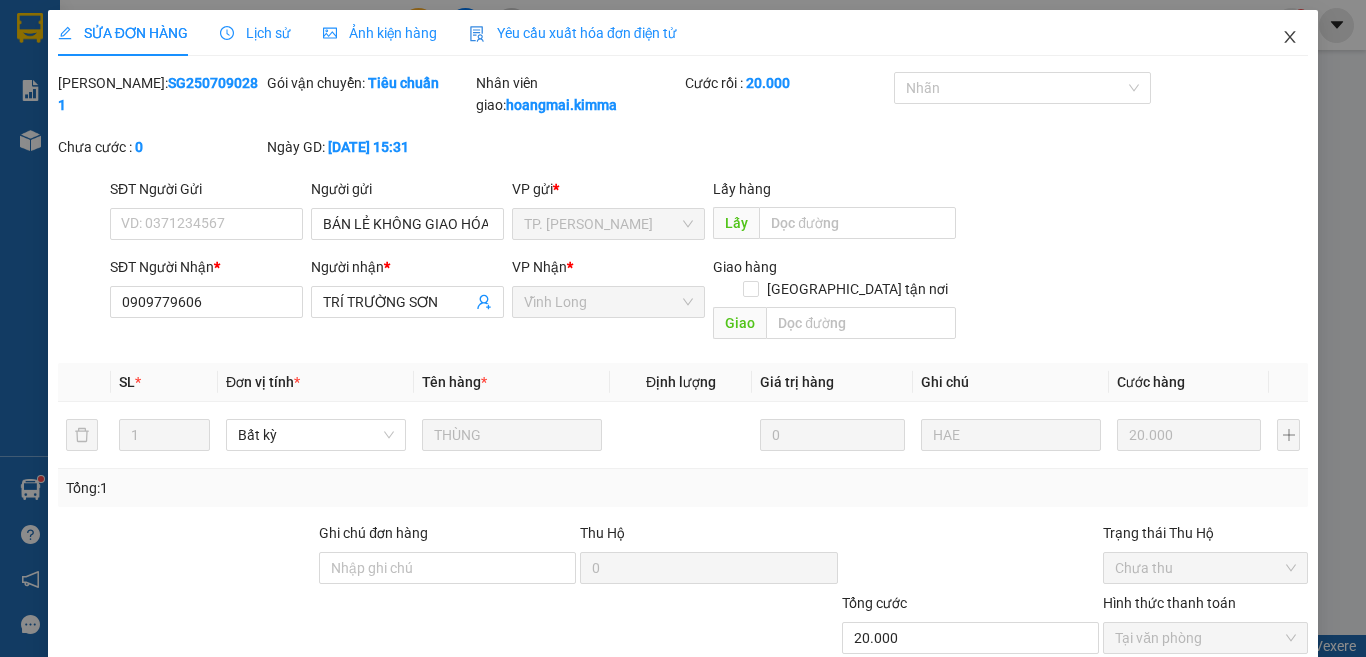 click 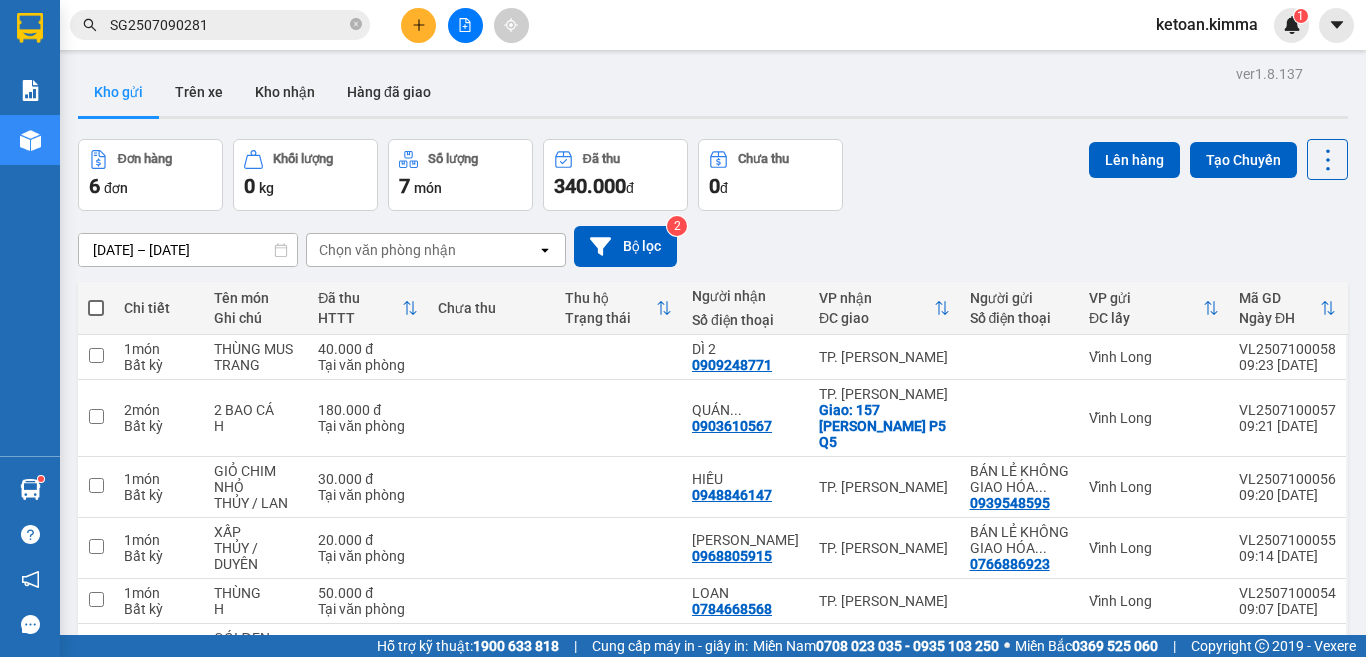 click on "Đơn hàng 6 đơn Khối lượng 0 kg Số lượng 7 món Đã thu 340.000  đ Chưa thu 0  đ Lên hàng Tạo Chuyến" at bounding box center (713, 175) 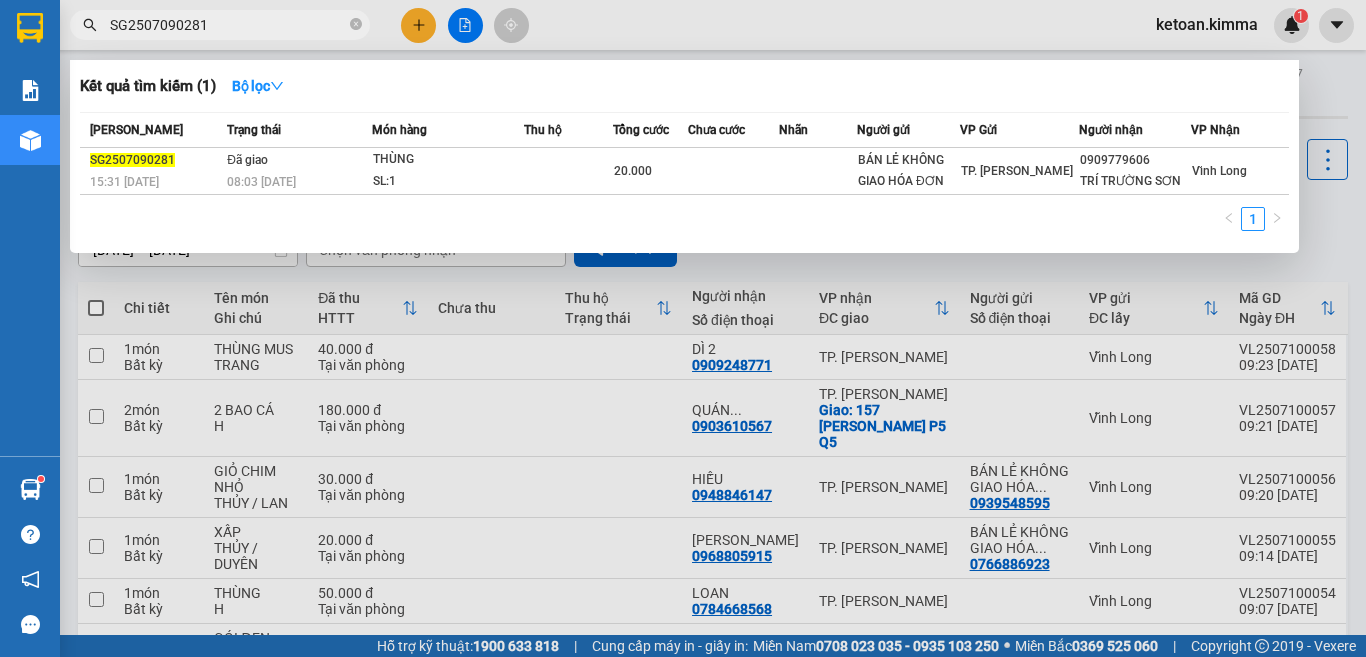 click on "SG2507090281" at bounding box center (228, 25) 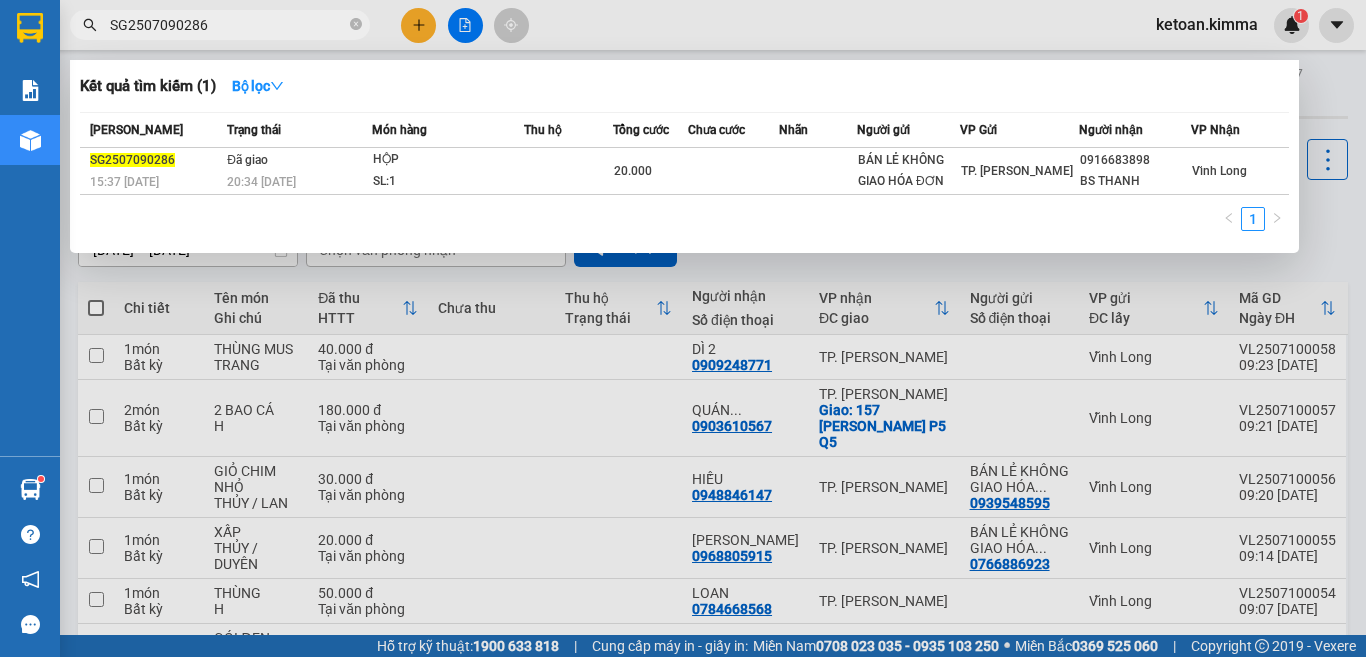 click on "SG2507090286" at bounding box center [228, 25] 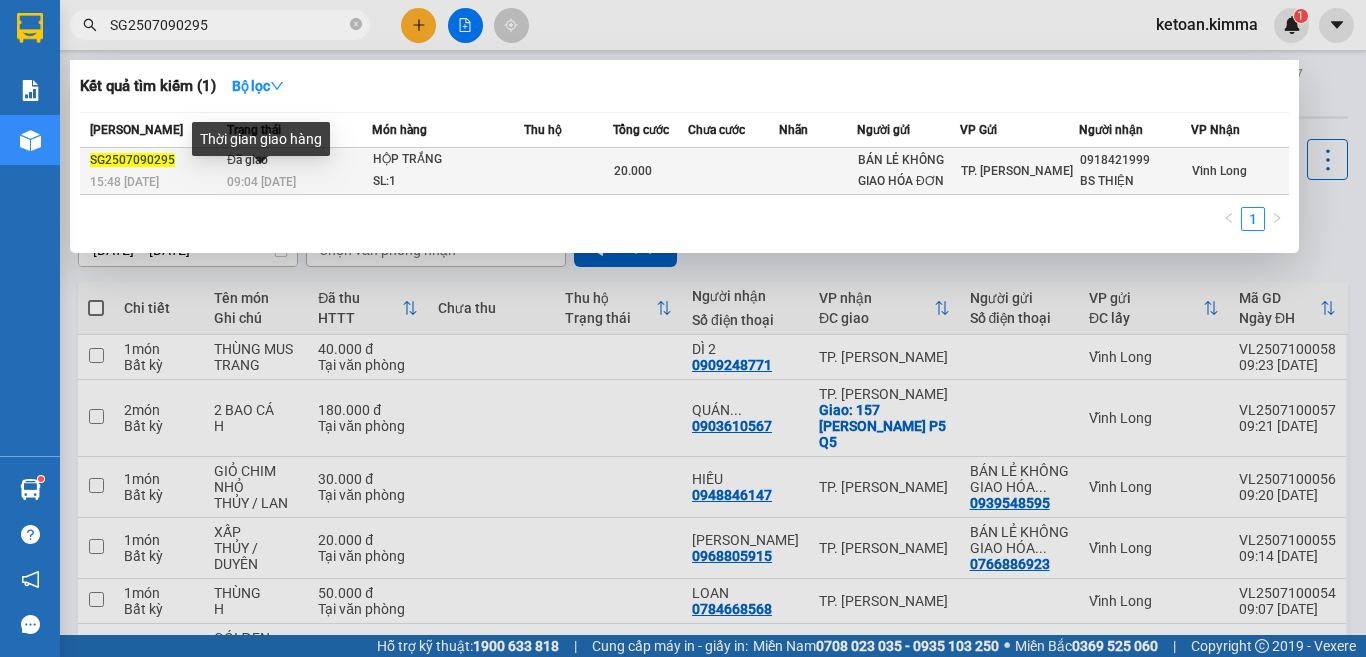 type on "SG2507090295" 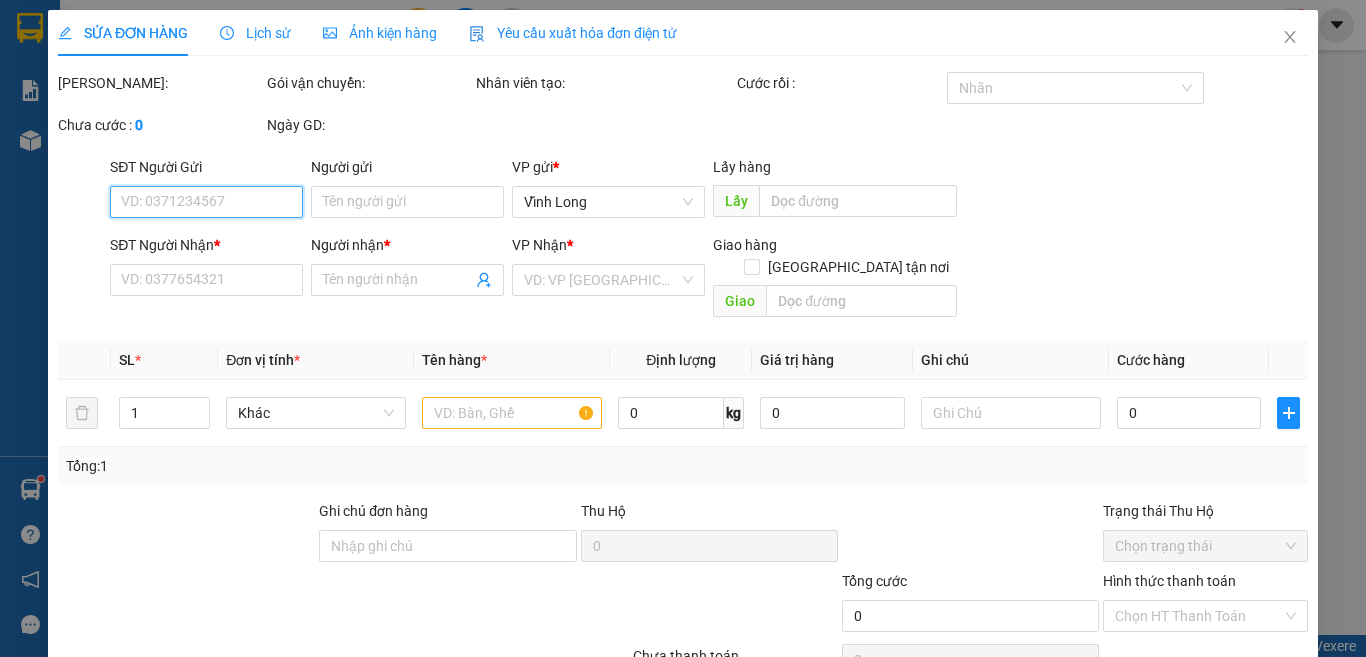 type on "BÁN LẺ KHÔNG GIAO HÓA ĐƠN" 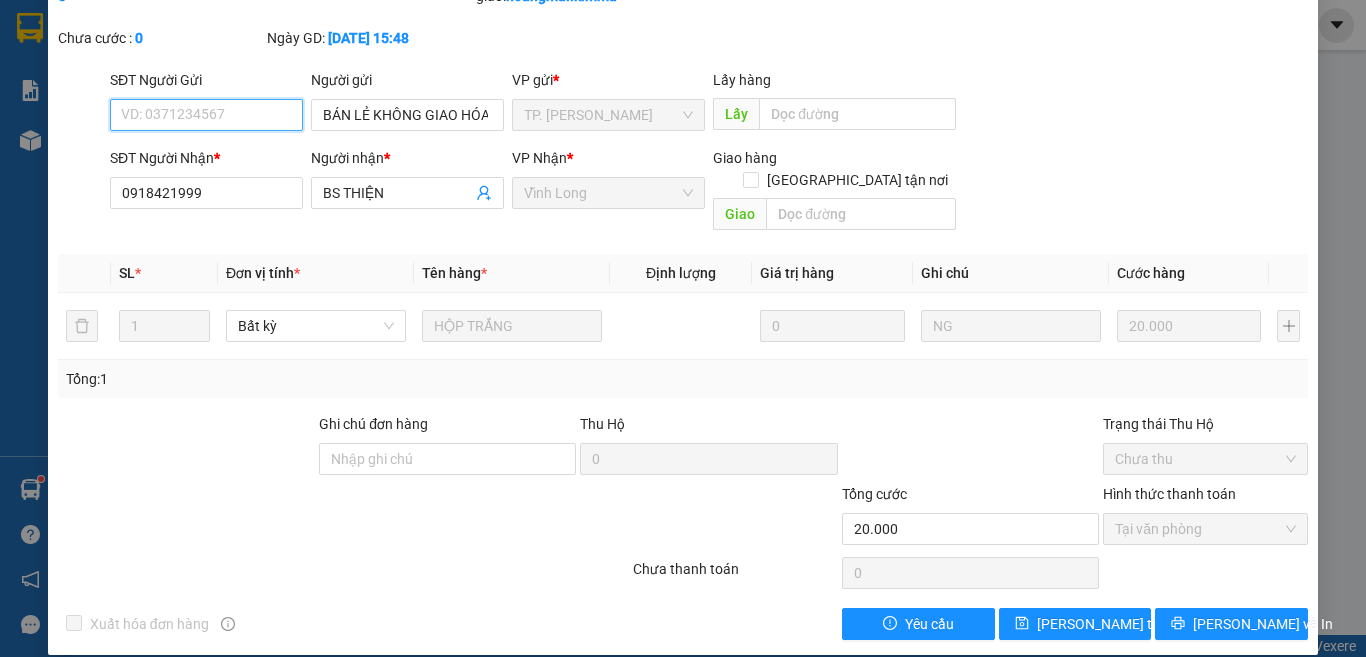 scroll, scrollTop: 0, scrollLeft: 0, axis: both 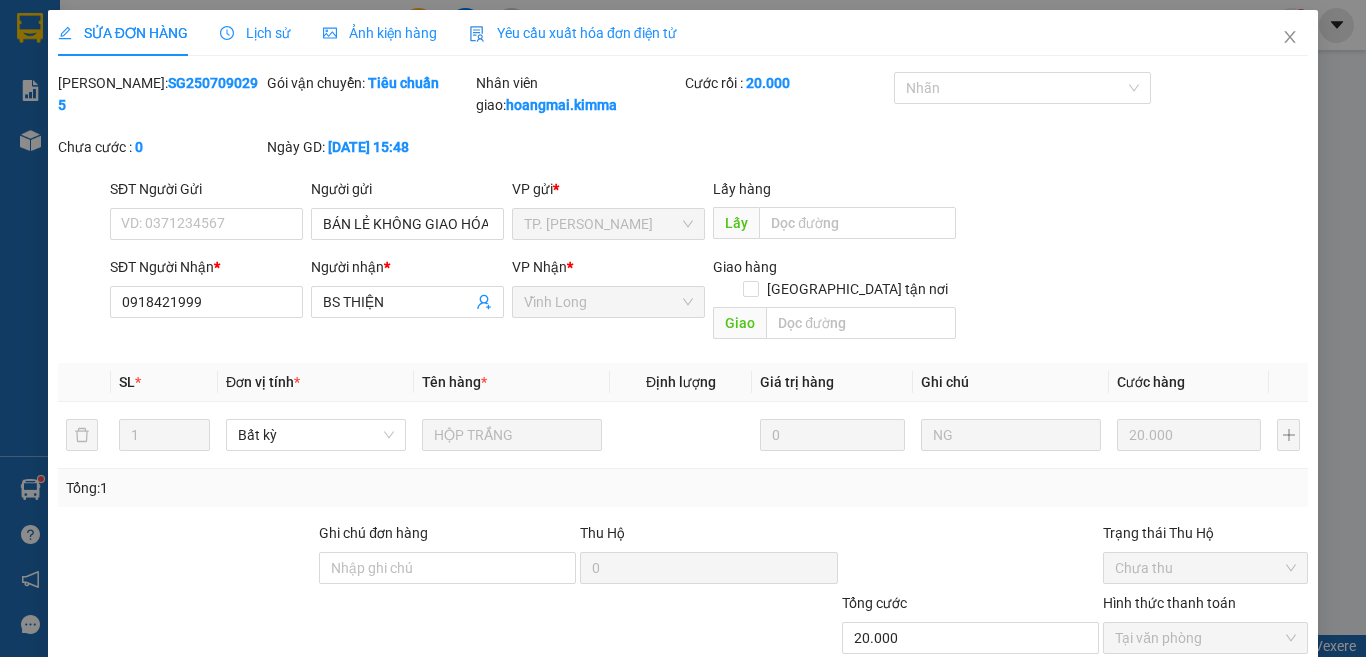 click on "Yêu cầu xuất hóa đơn điện tử" at bounding box center [573, 33] 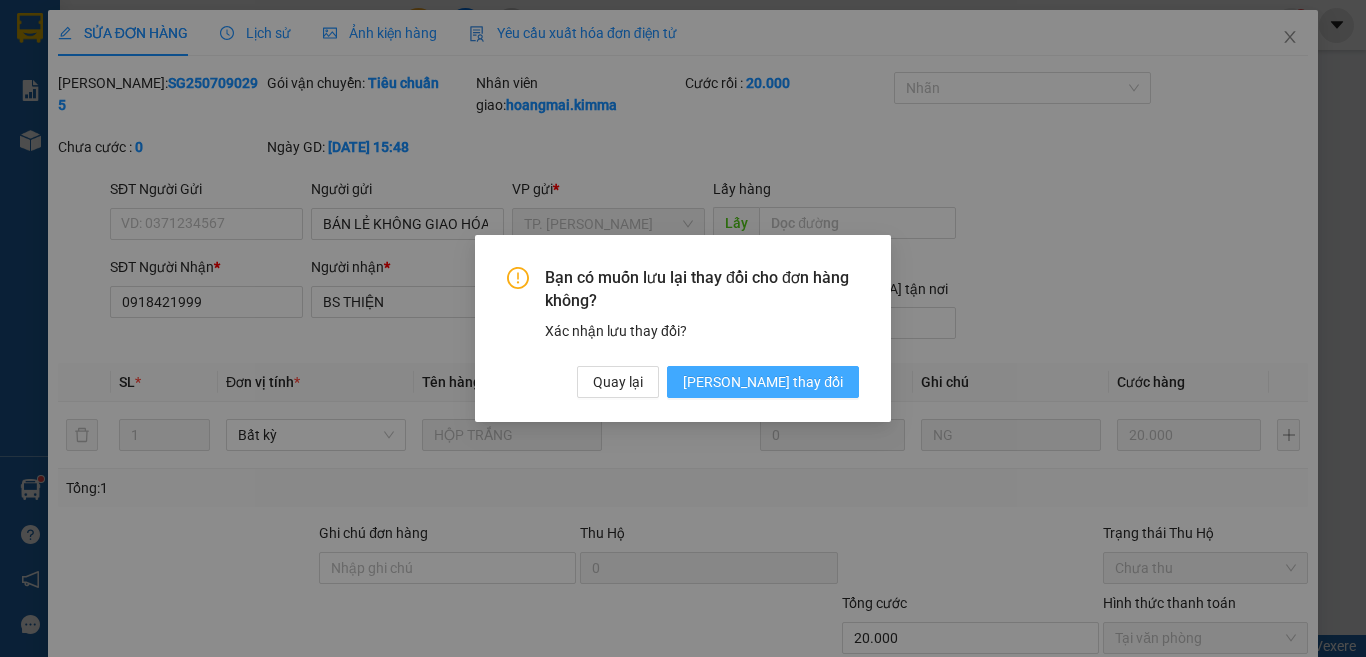 click on "Lưu thay đổi" at bounding box center (763, 382) 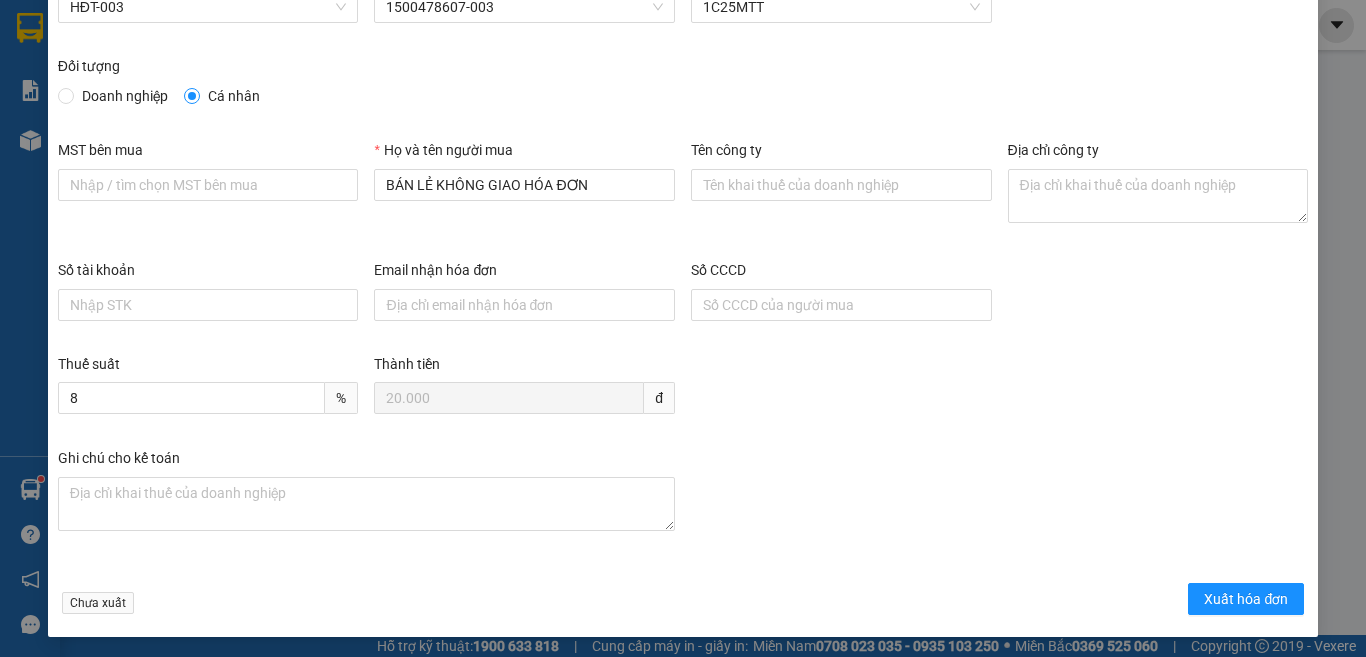 scroll, scrollTop: 114, scrollLeft: 0, axis: vertical 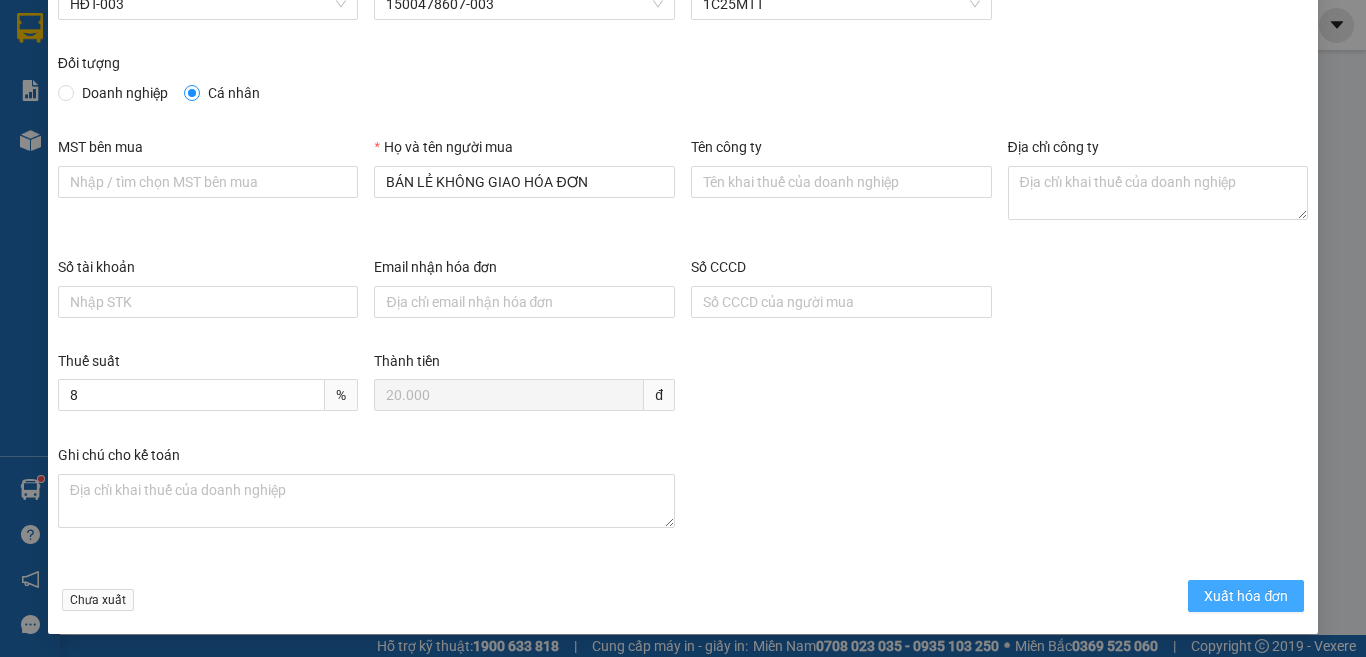 click on "Xuất hóa đơn" at bounding box center (1246, 596) 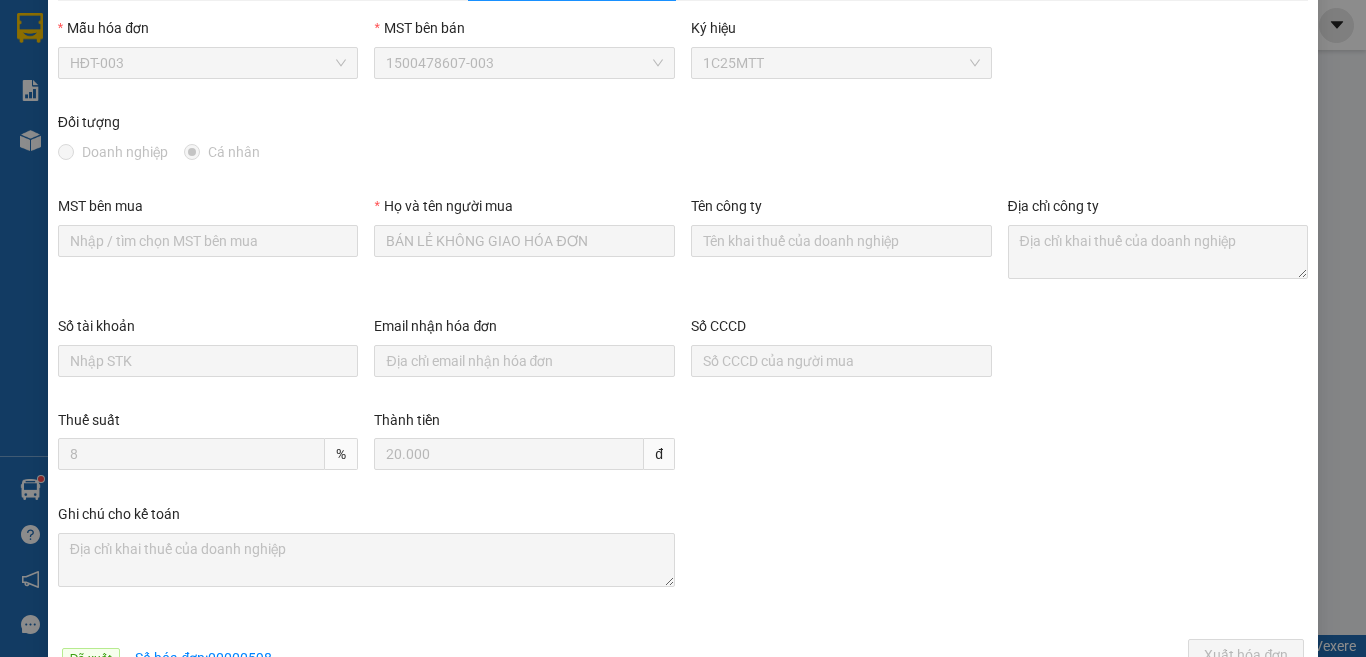 scroll, scrollTop: 0, scrollLeft: 0, axis: both 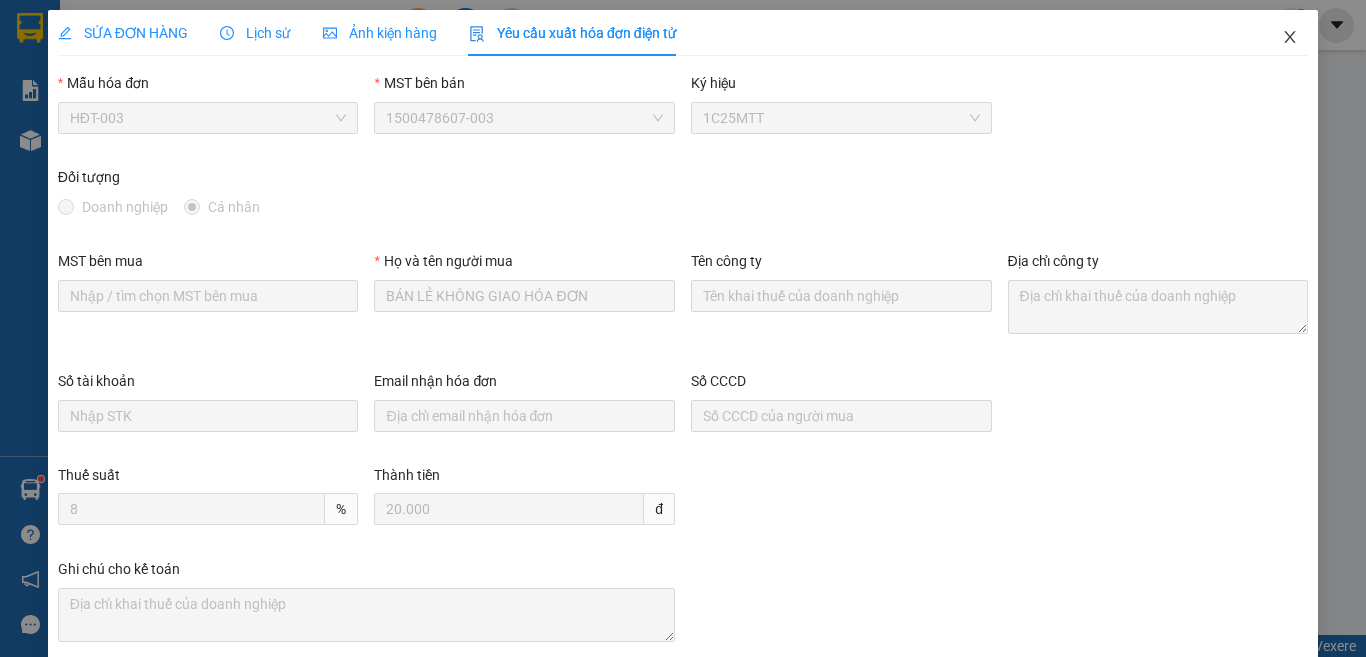 click 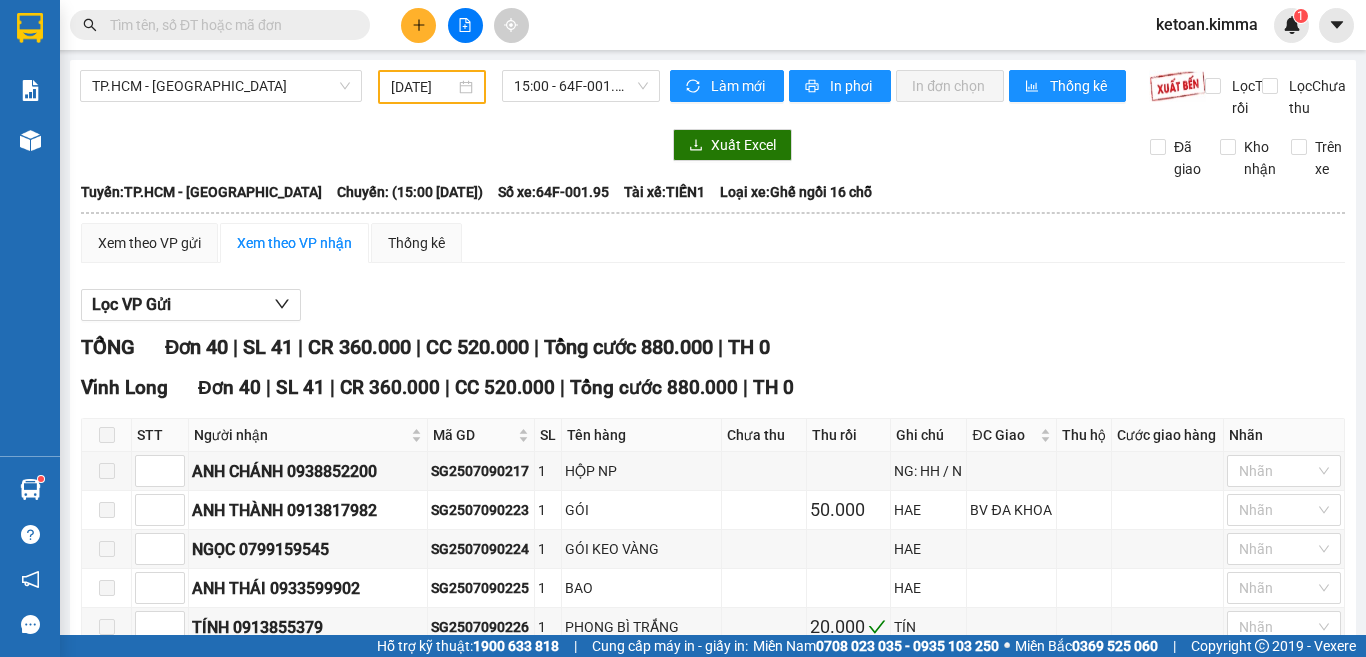 scroll, scrollTop: 0, scrollLeft: 0, axis: both 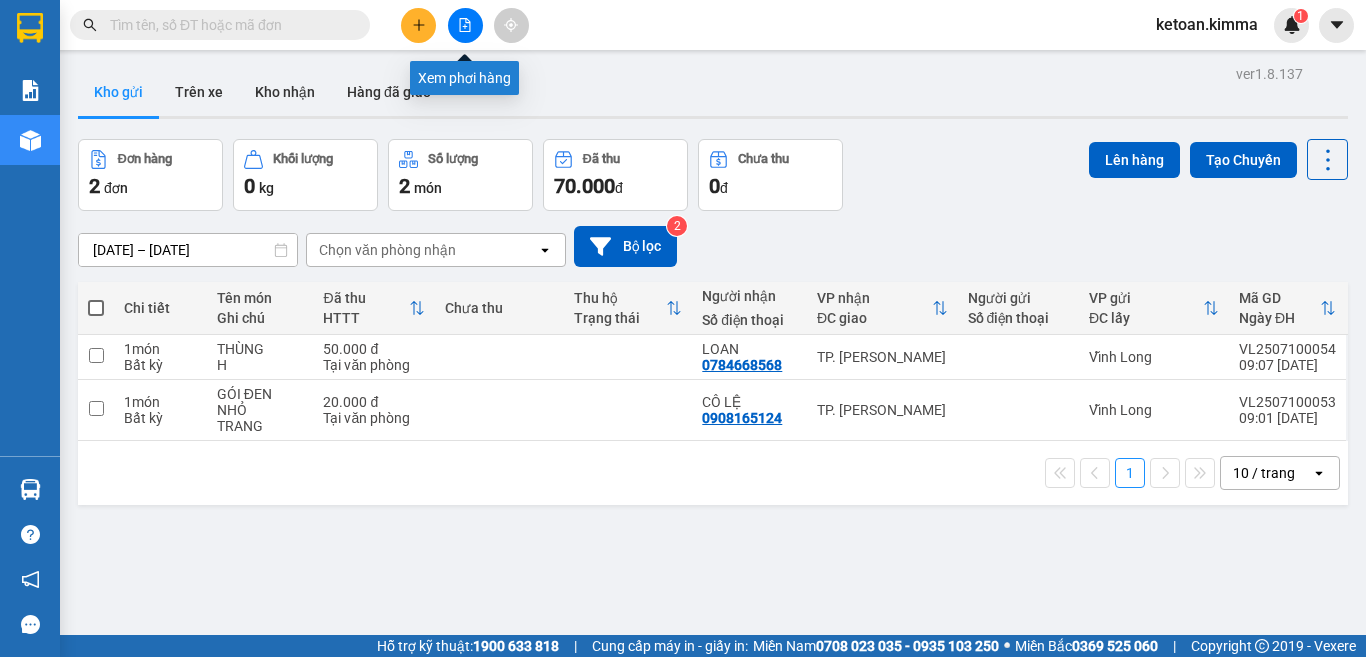 click 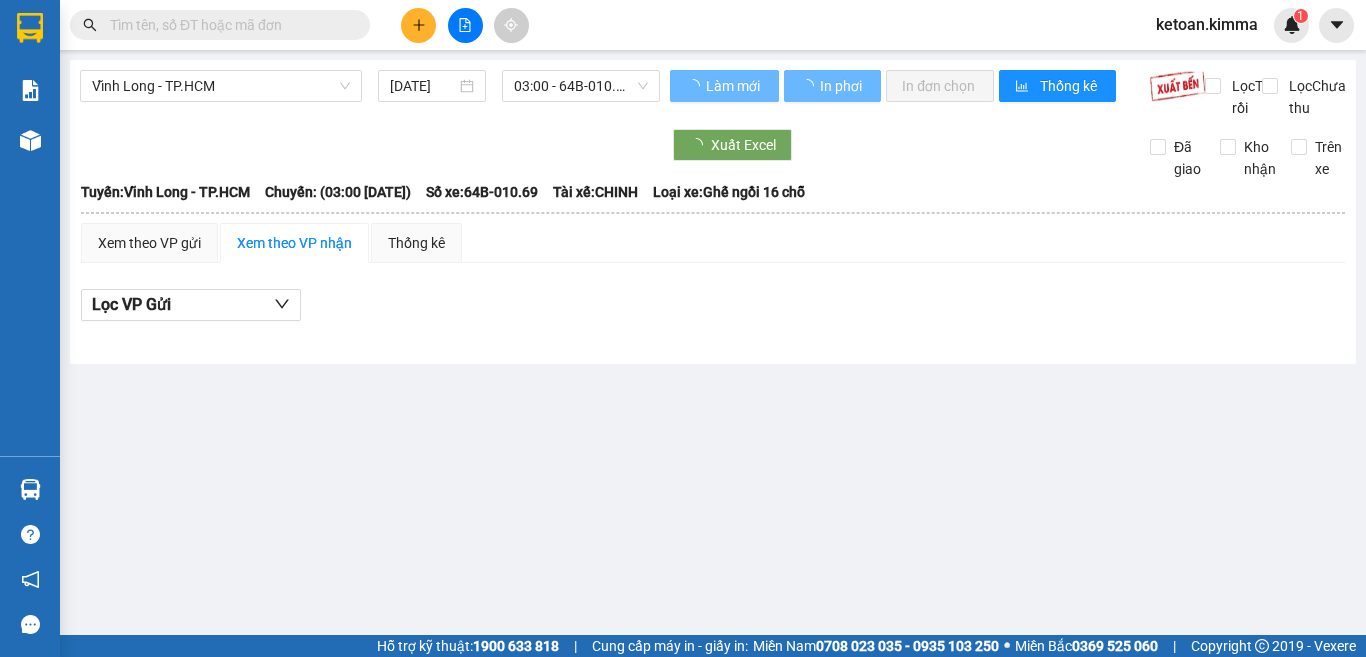 click on "Vĩnh Long - TP.HCM" at bounding box center [221, 86] 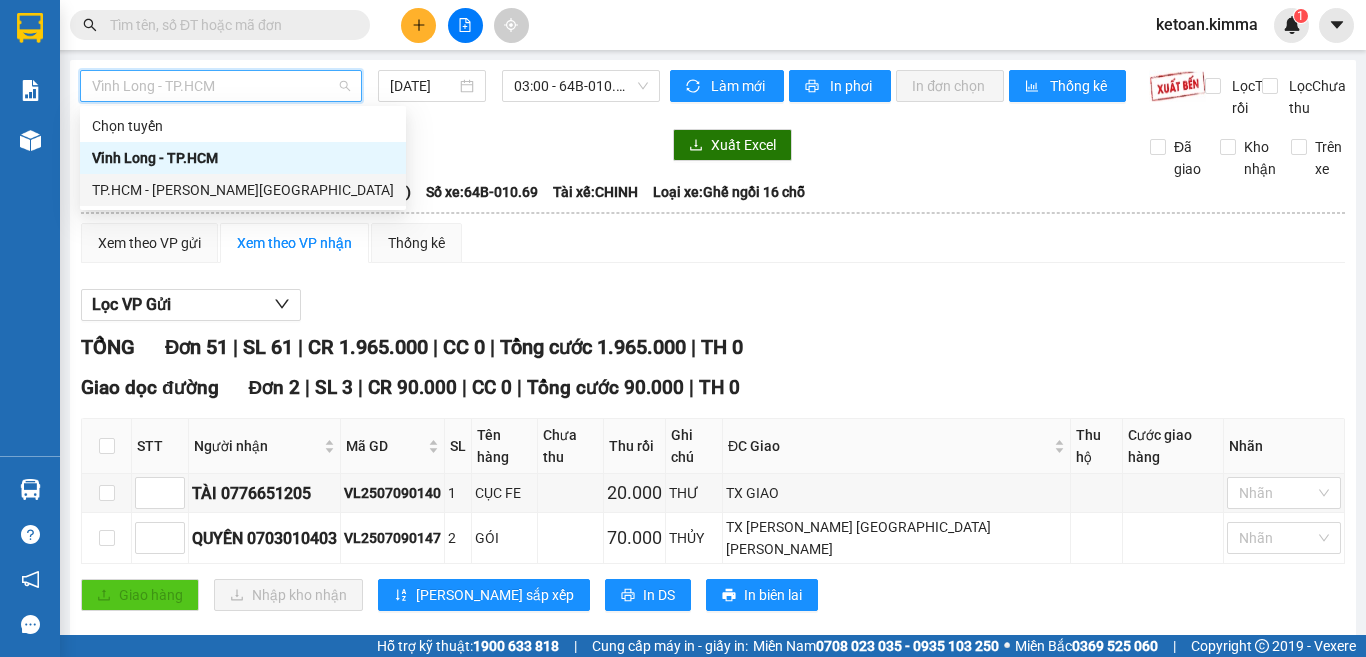 click on "TP.HCM - [GEOGRAPHIC_DATA]" at bounding box center [243, 190] 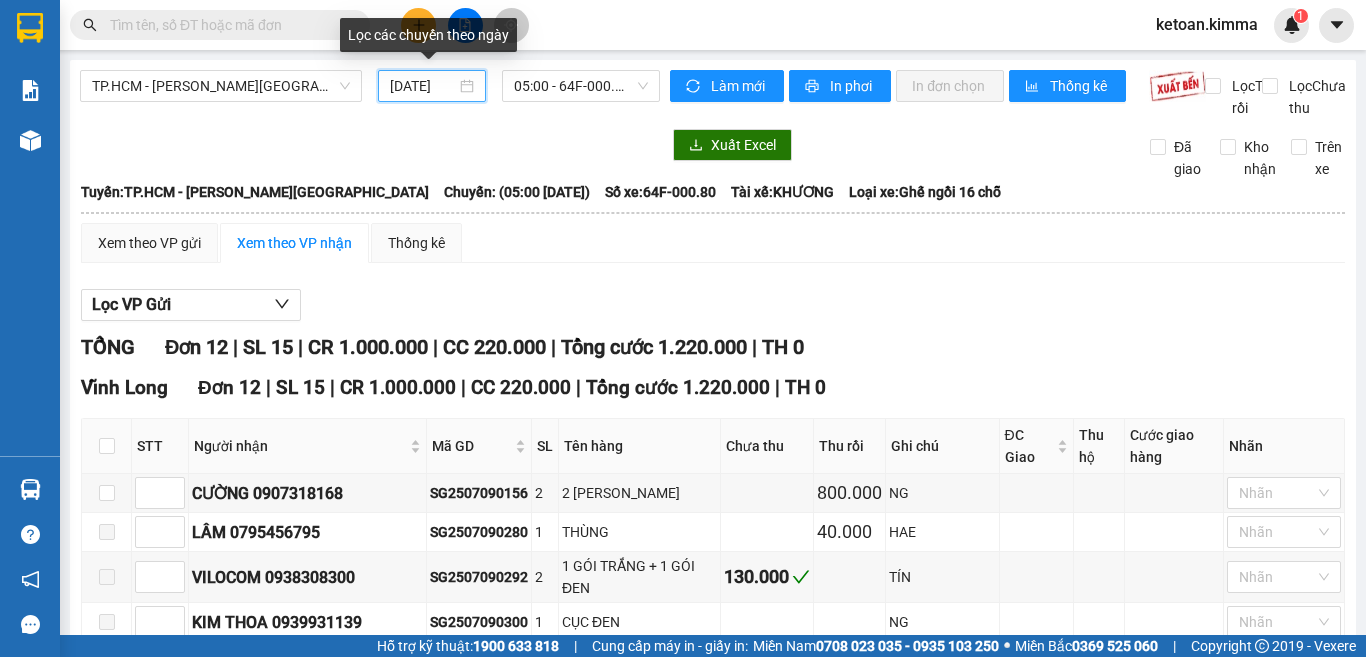 click on "10/07/2025" at bounding box center [423, 86] 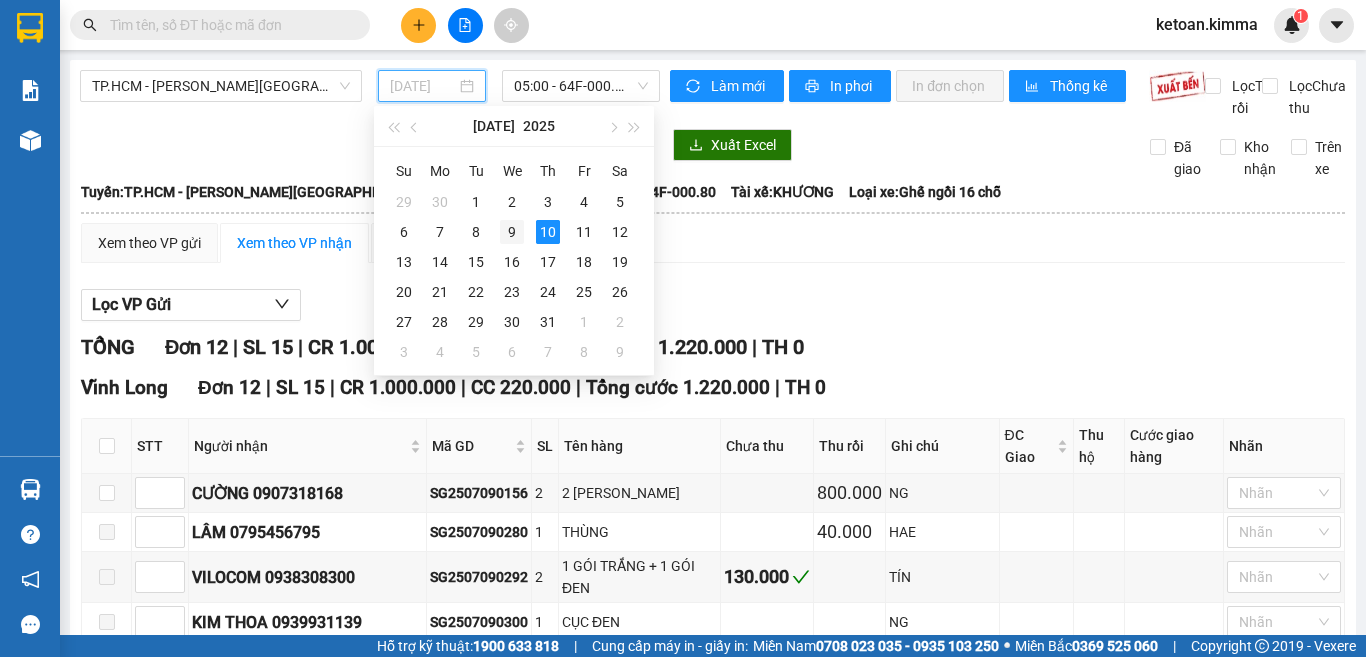 click on "9" at bounding box center [512, 232] 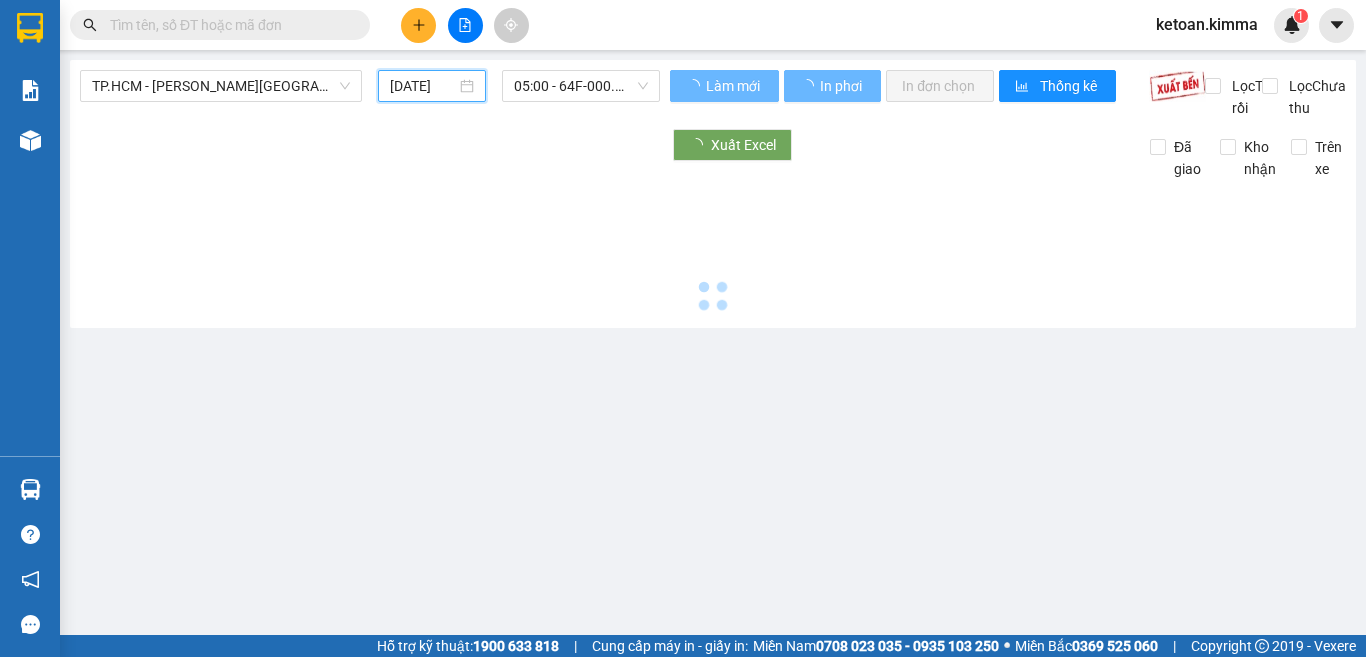 type on "[DATE]" 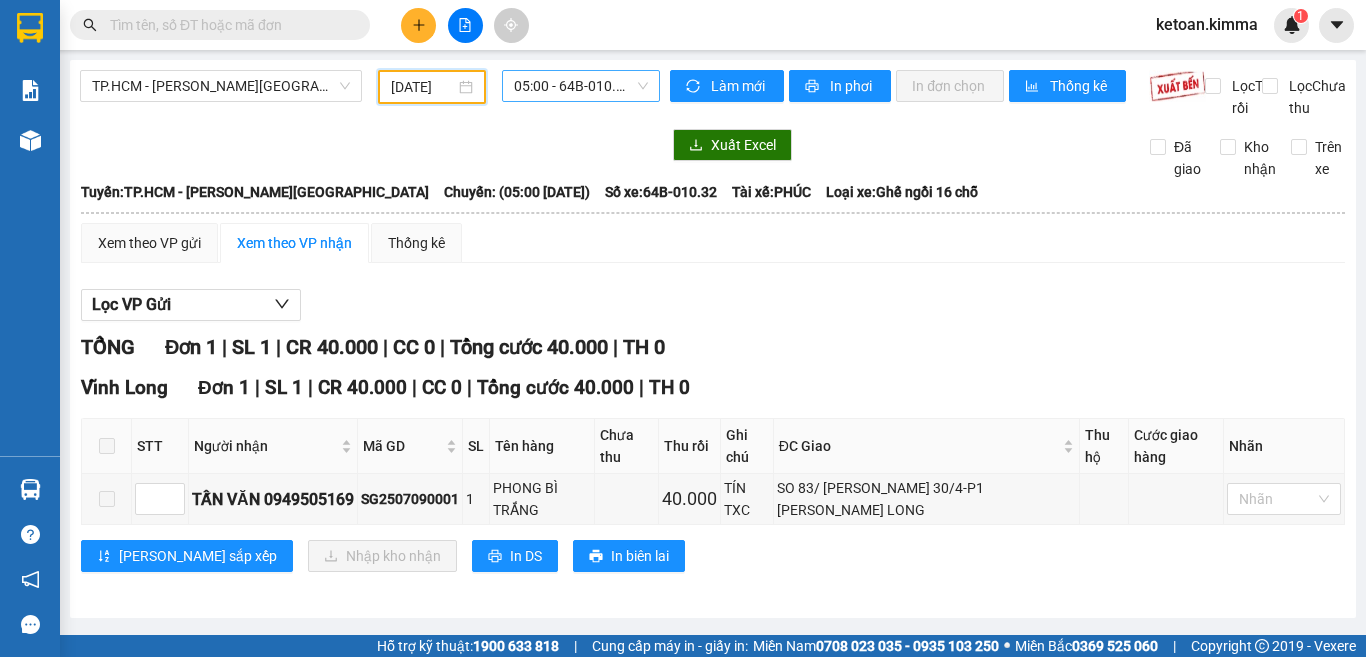 click on "05:00     - 64B-010.32" at bounding box center [581, 86] 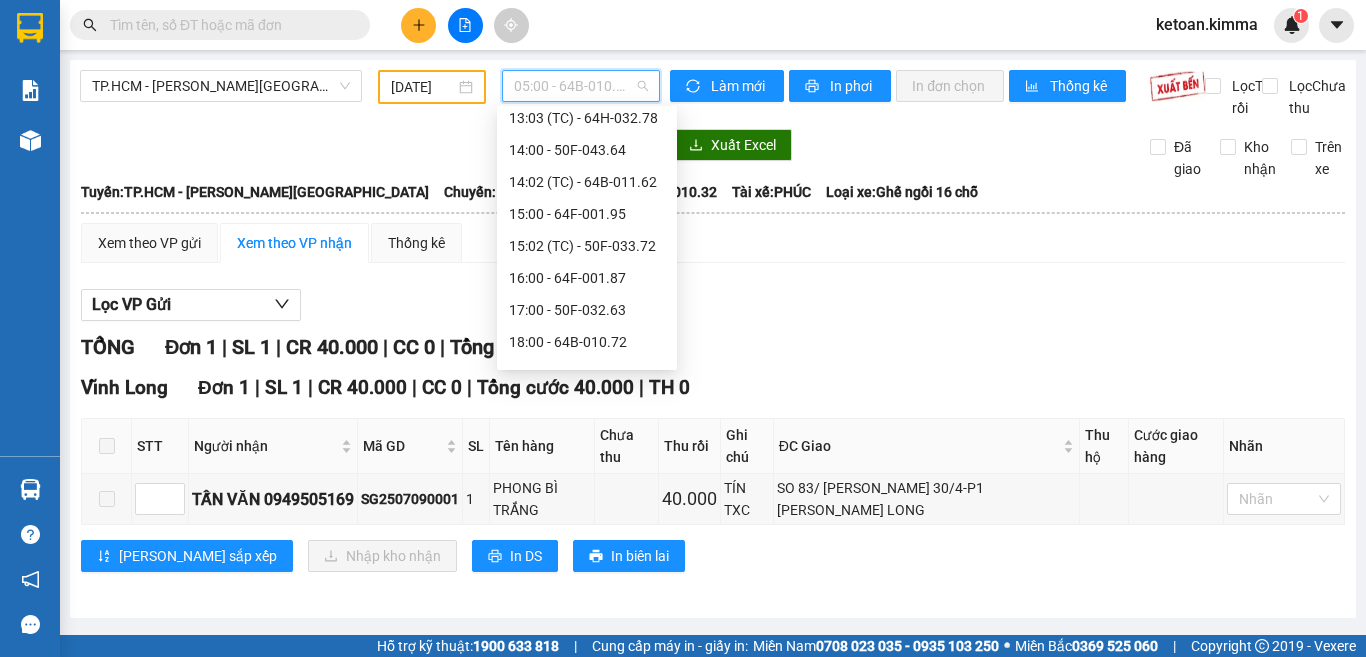 scroll, scrollTop: 512, scrollLeft: 0, axis: vertical 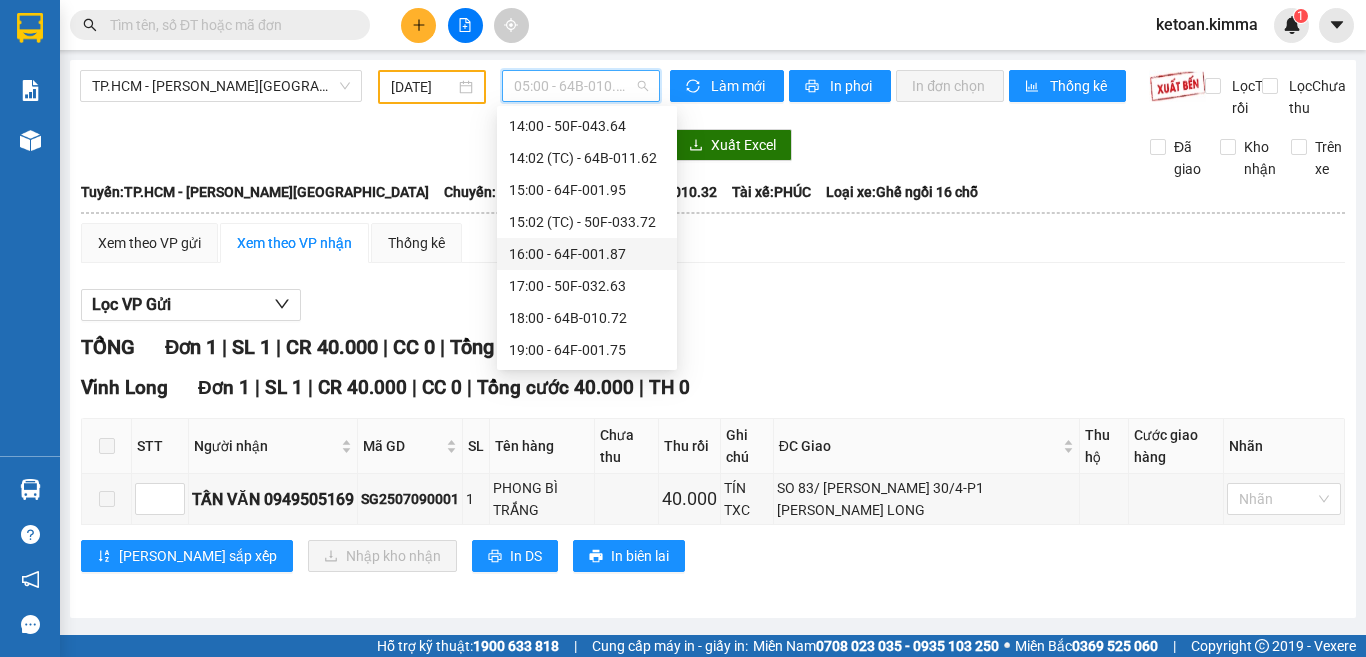 click on "16:00     - 64F-001.87" at bounding box center [587, 254] 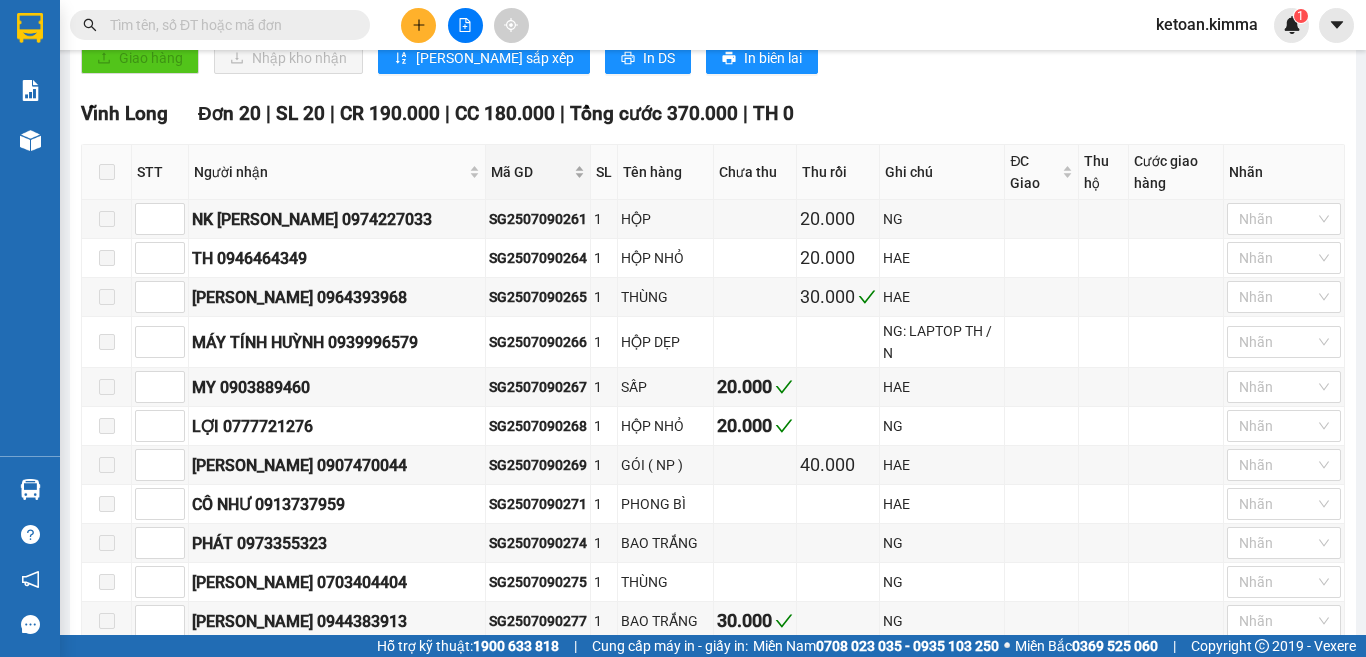 scroll, scrollTop: 500, scrollLeft: 0, axis: vertical 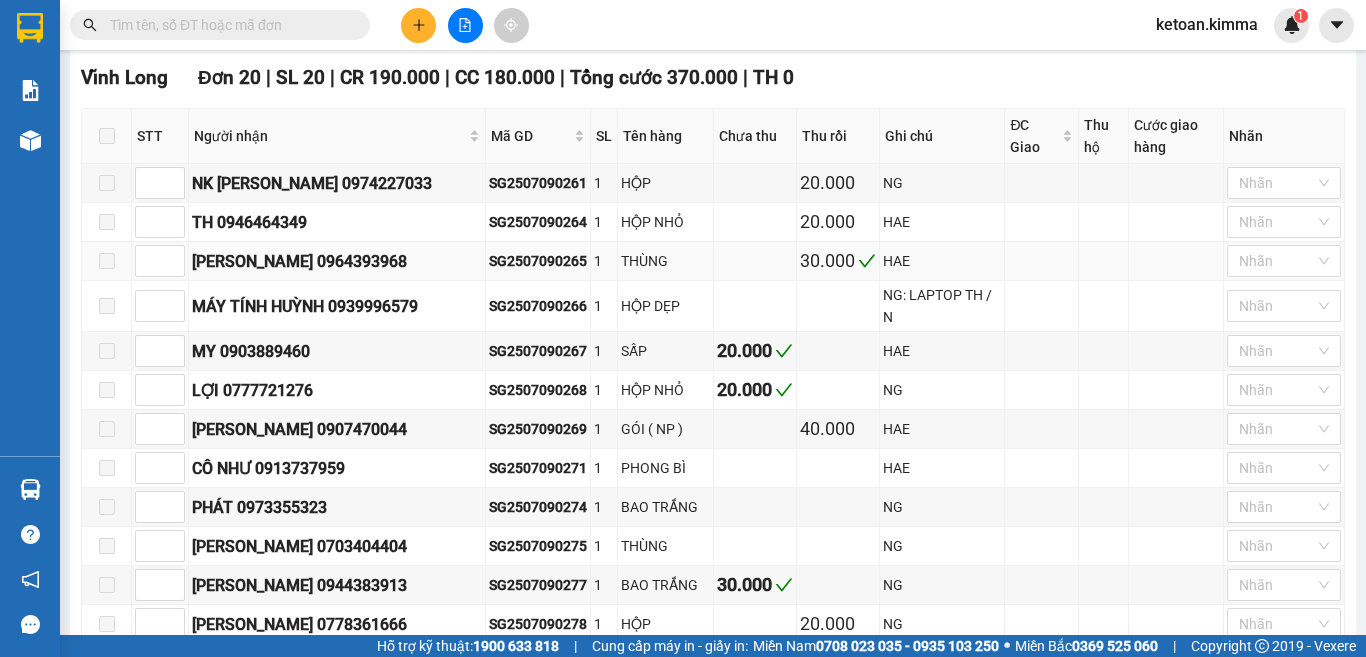 click on "SG2507090265" at bounding box center (538, 261) 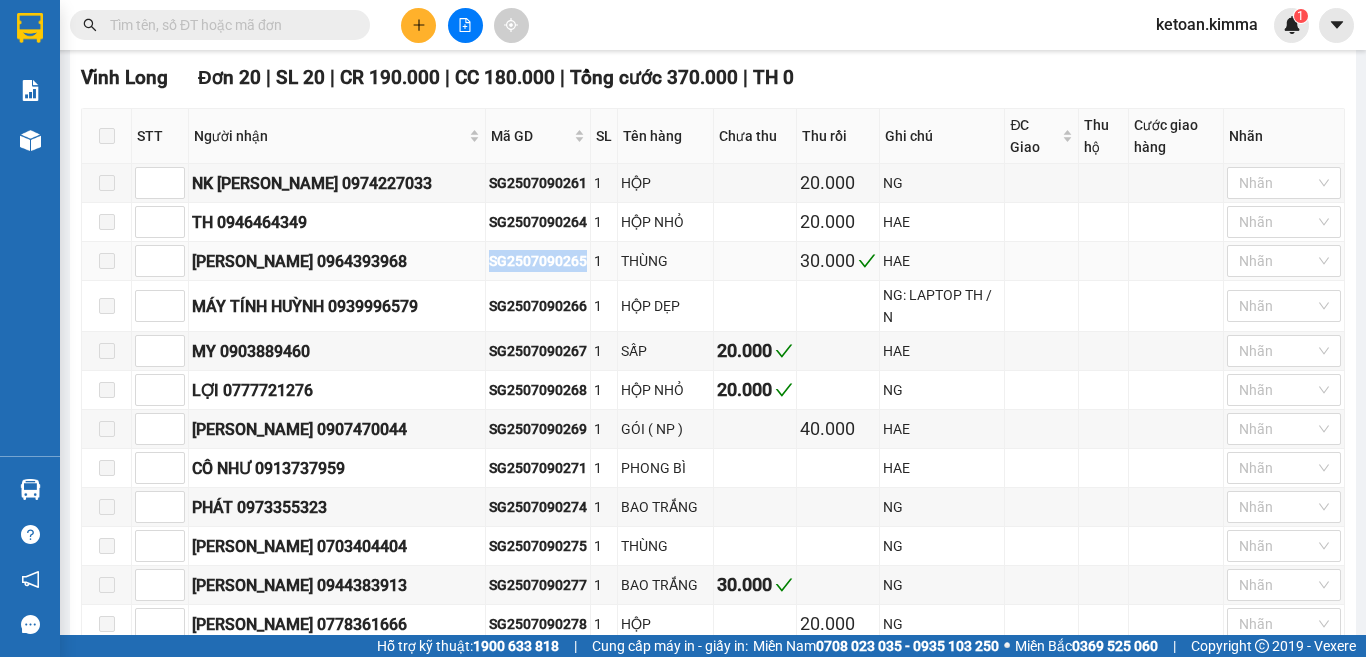 click on "SG2507090265" at bounding box center [538, 261] 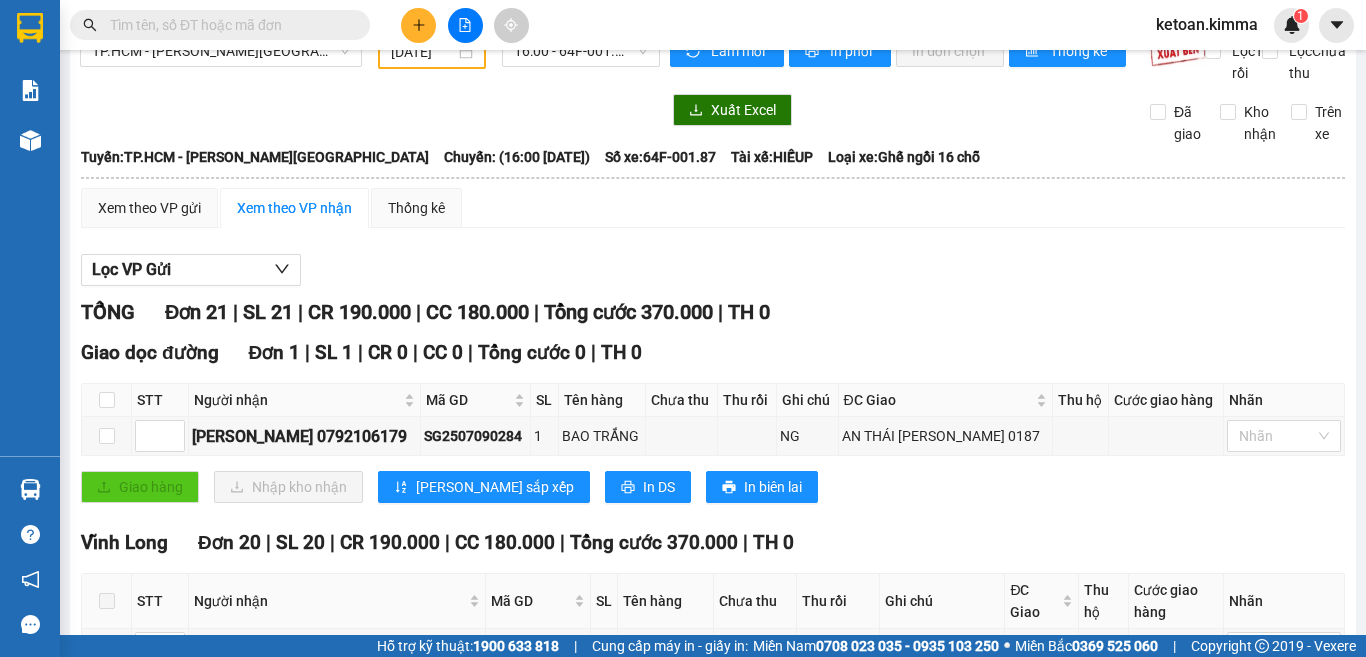 scroll, scrollTop: 0, scrollLeft: 0, axis: both 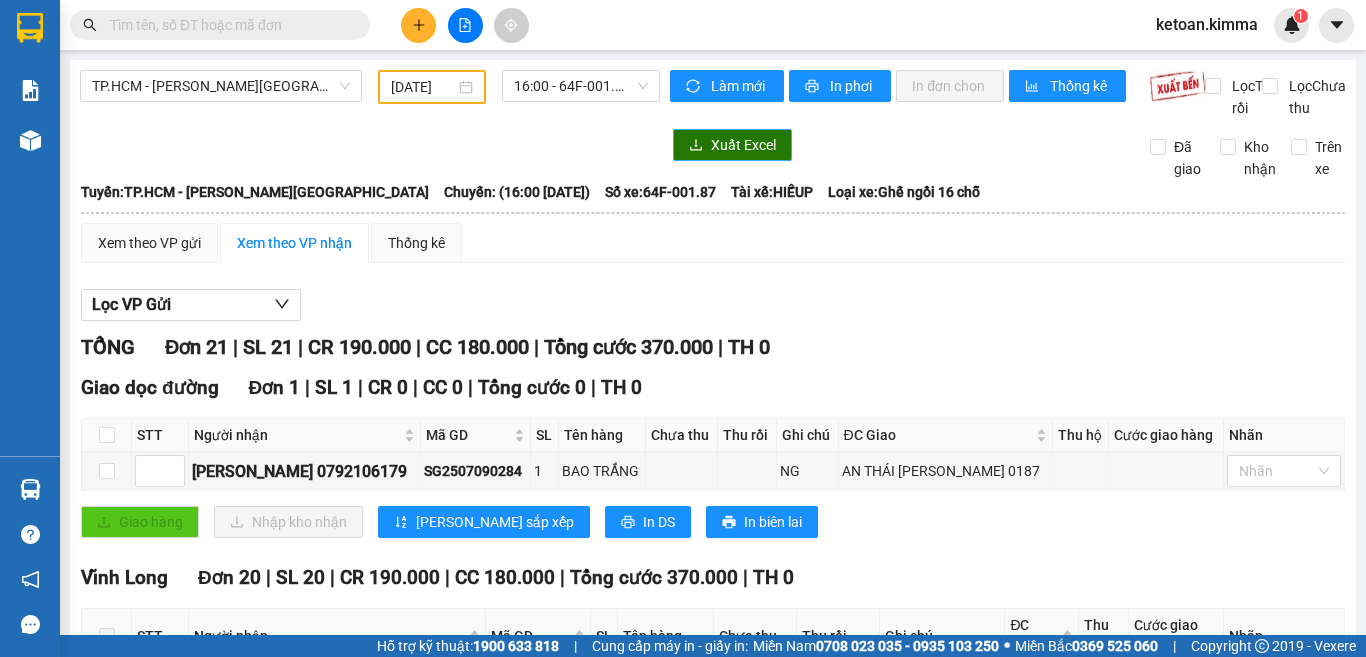 click on "Xuất Excel" at bounding box center [743, 145] 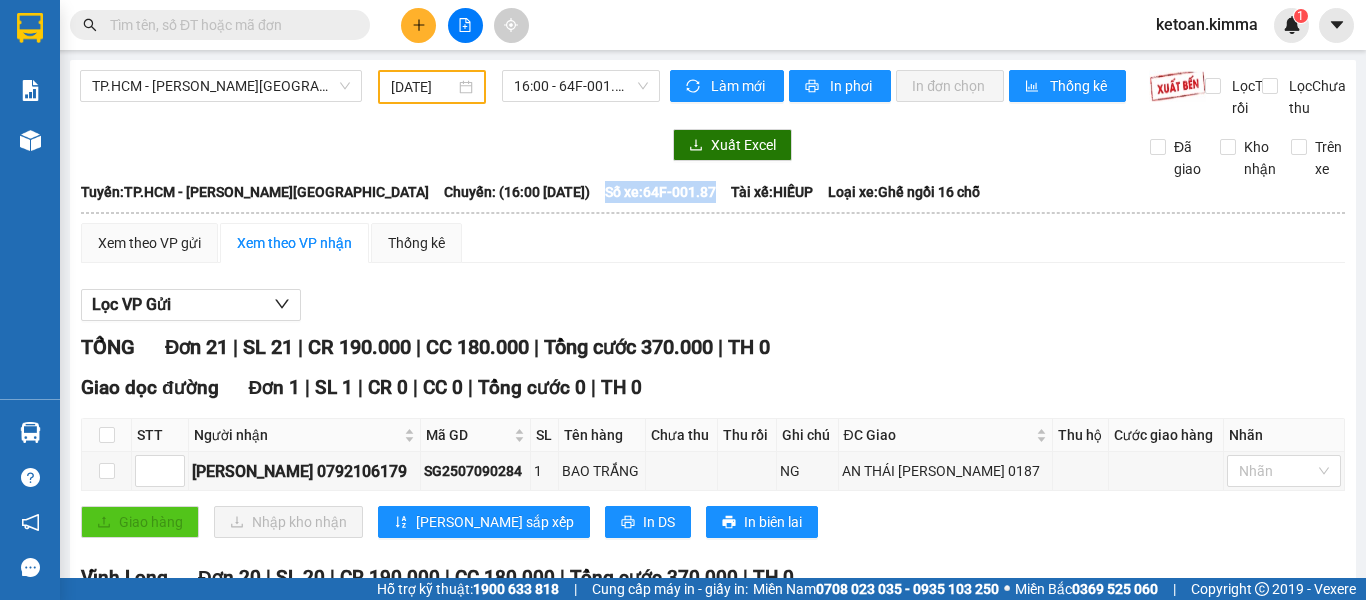 drag, startPoint x: 485, startPoint y: 214, endPoint x: 604, endPoint y: 216, distance: 119.01681 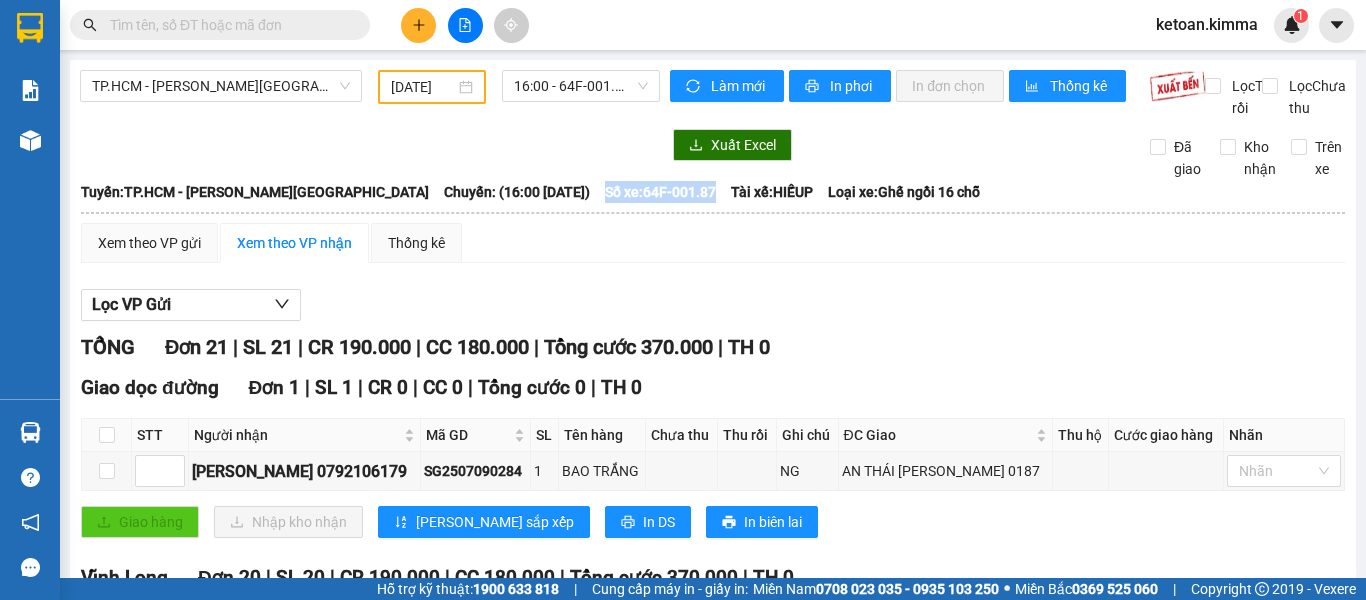 click on "Tuyến:  TP.HCM - Vĩnh Long Chuyến:   (16:00 - 09/07/2025) Số xe:  64F-001.87 Tài xế:  HIẾUP Loại xe:  Ghế ngồi 16 chỗ" at bounding box center [713, 192] 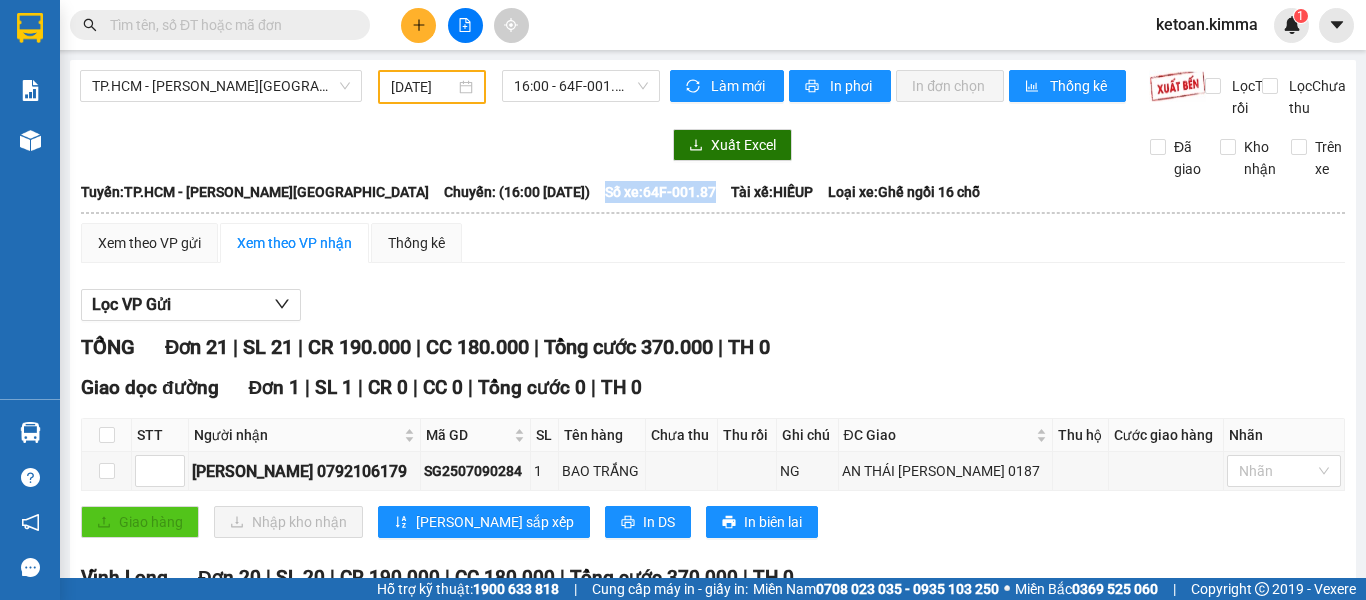 copy on "Số xe:  64F-001.87" 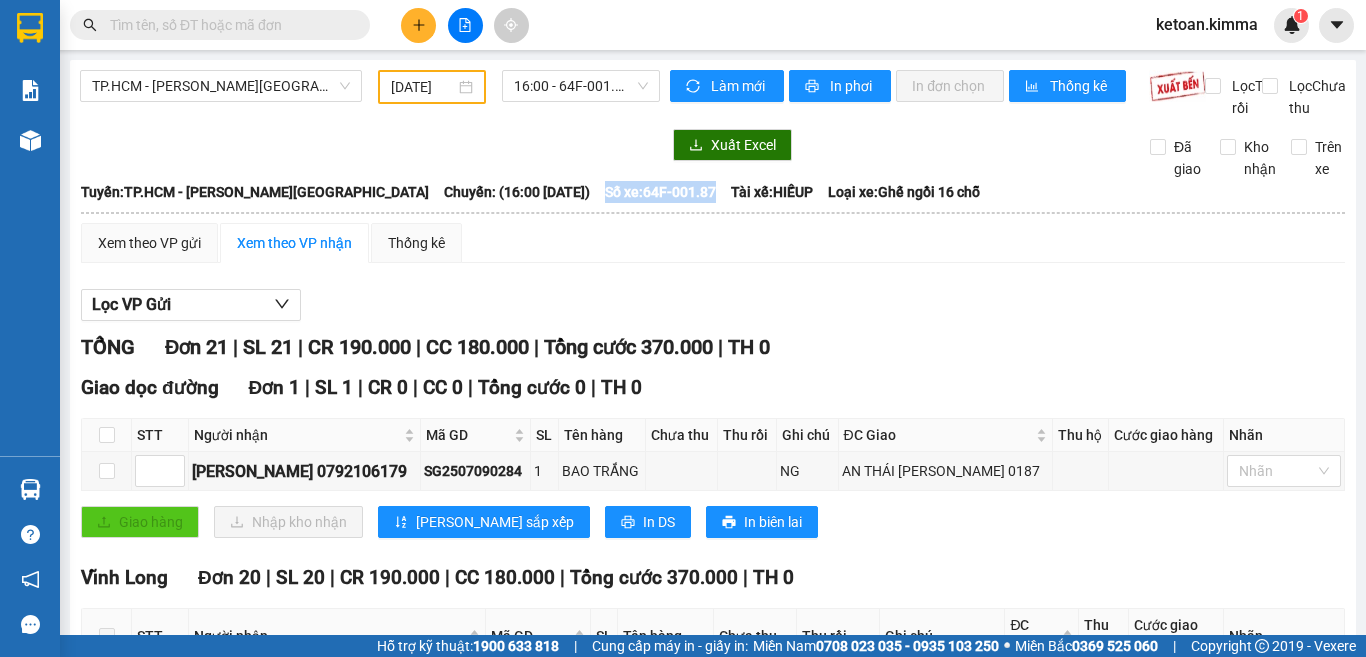 copy on "Số xe:  64F-001.87" 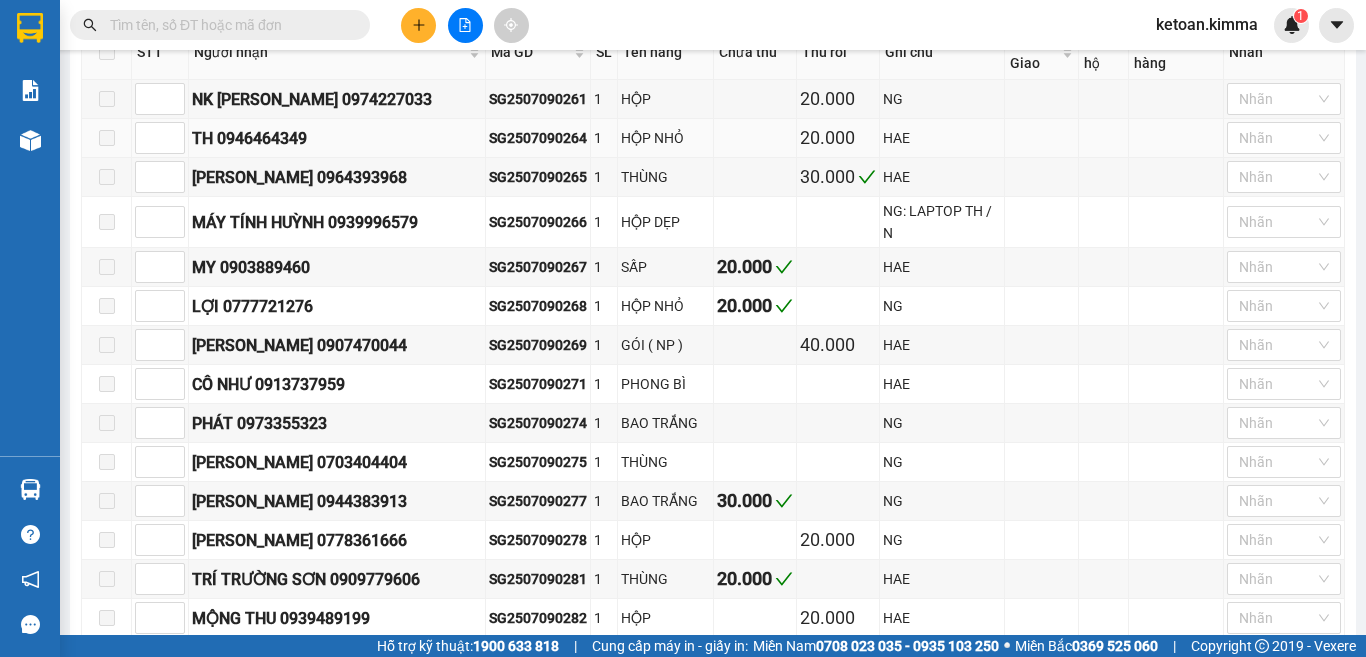 scroll, scrollTop: 600, scrollLeft: 0, axis: vertical 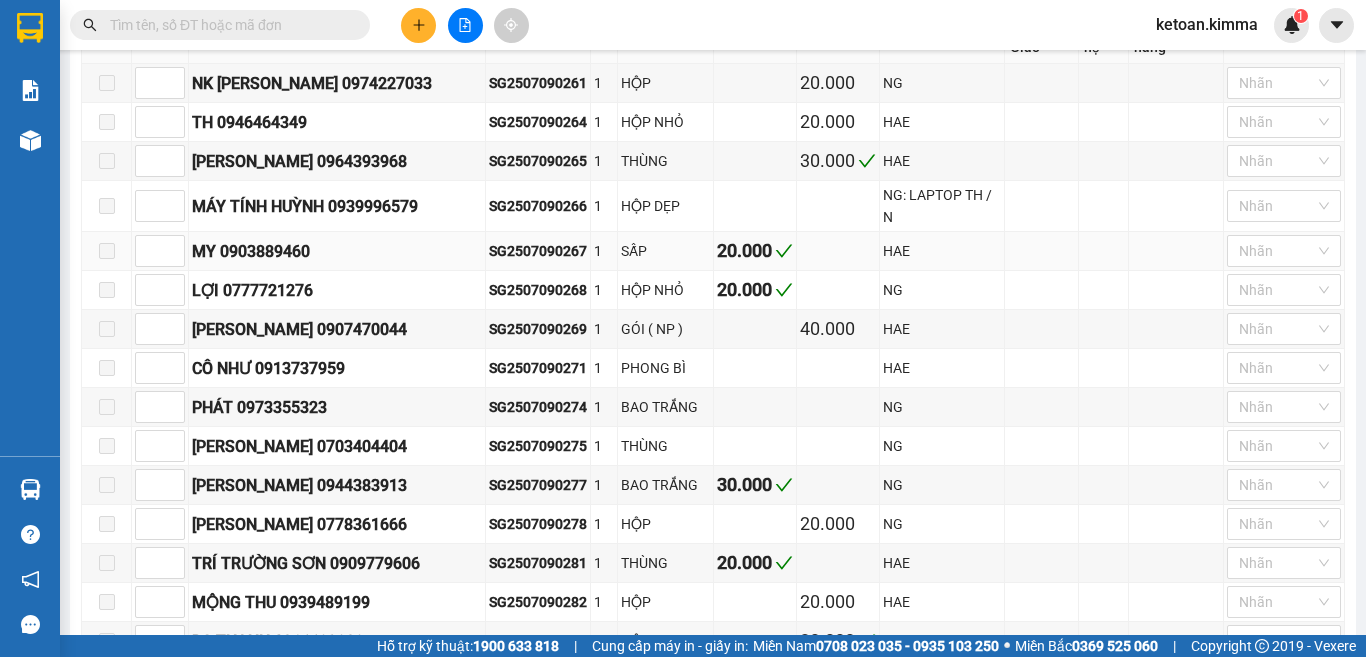 click on "SG2507090267" at bounding box center [538, 251] 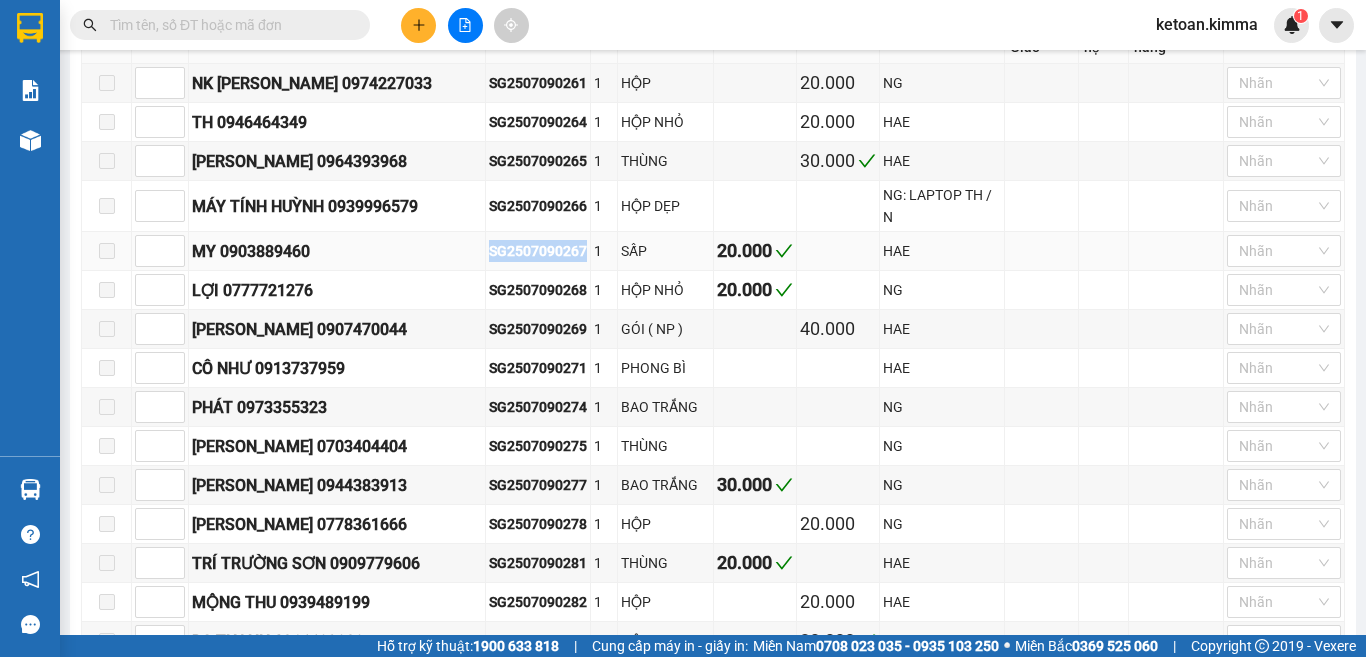 click on "SG2507090267" at bounding box center (538, 251) 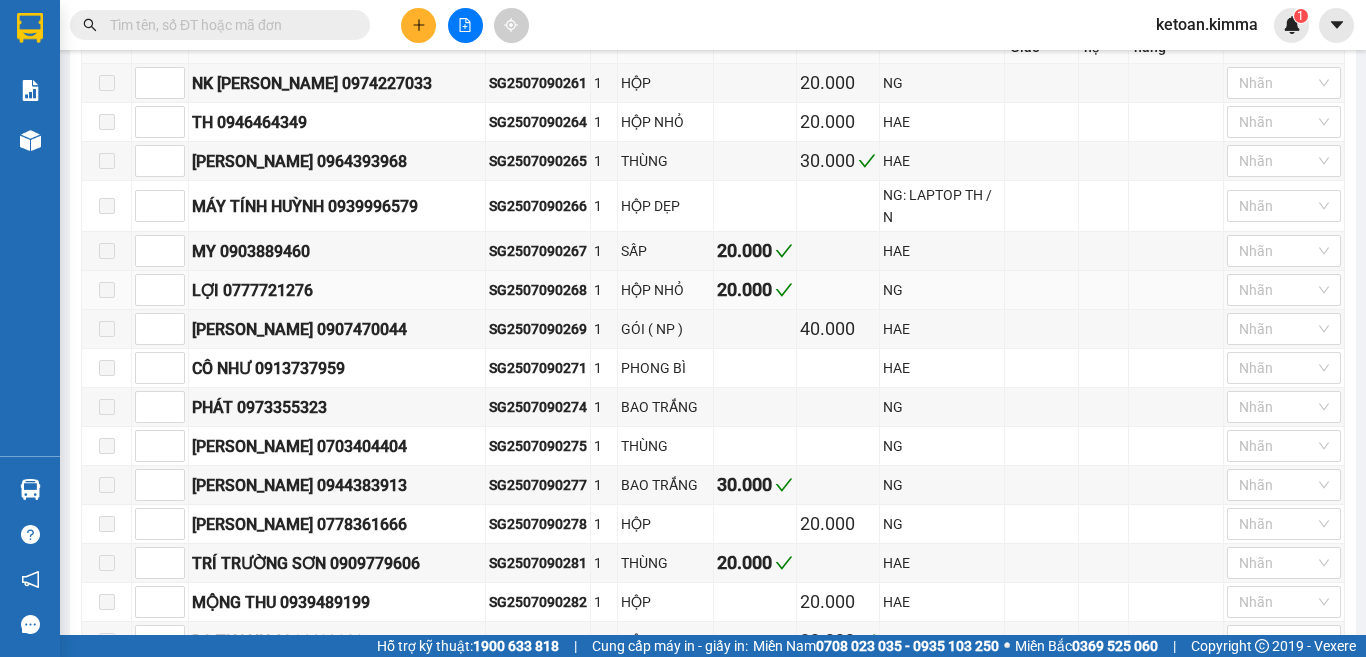 click on "SG2507090268" at bounding box center [538, 290] 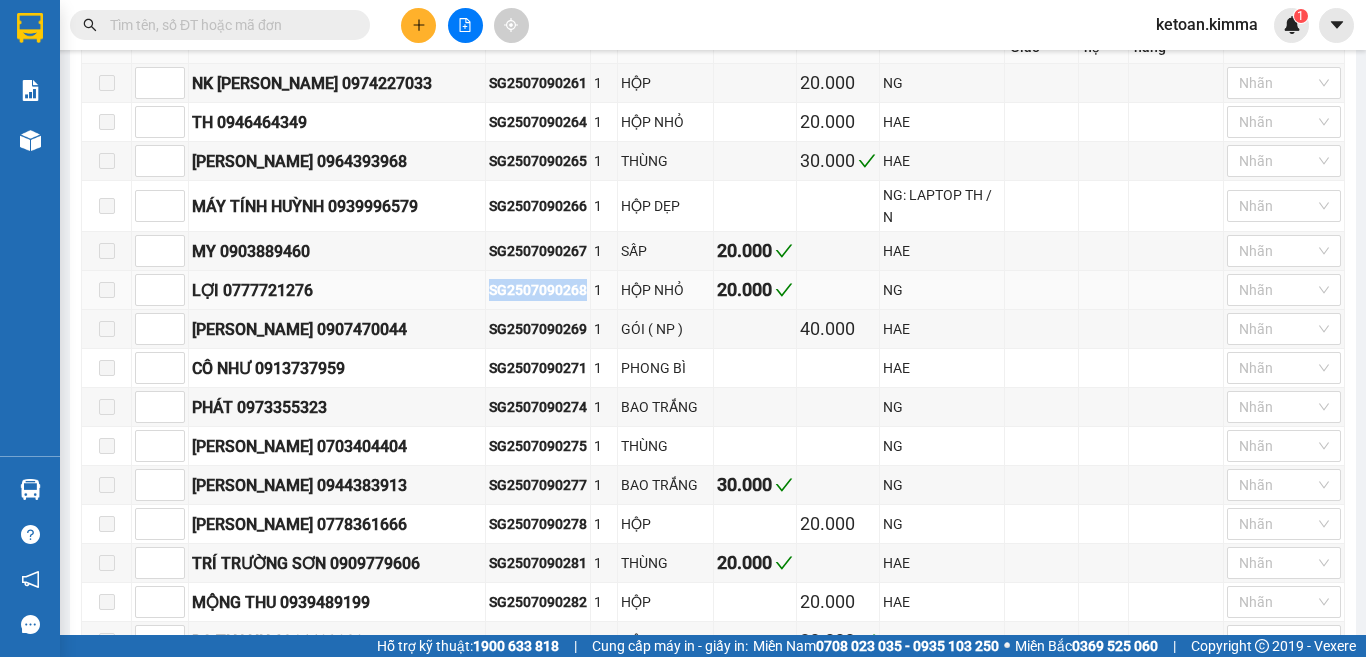 click on "SG2507090268" at bounding box center (538, 290) 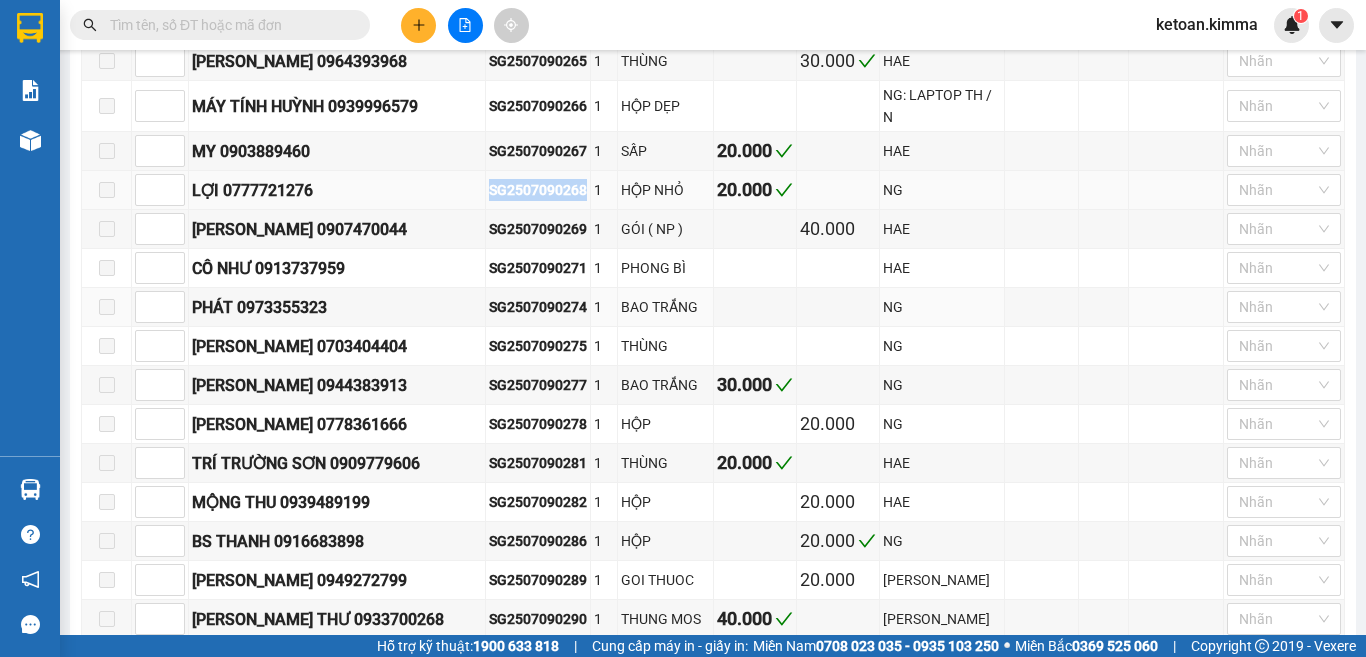 scroll, scrollTop: 800, scrollLeft: 0, axis: vertical 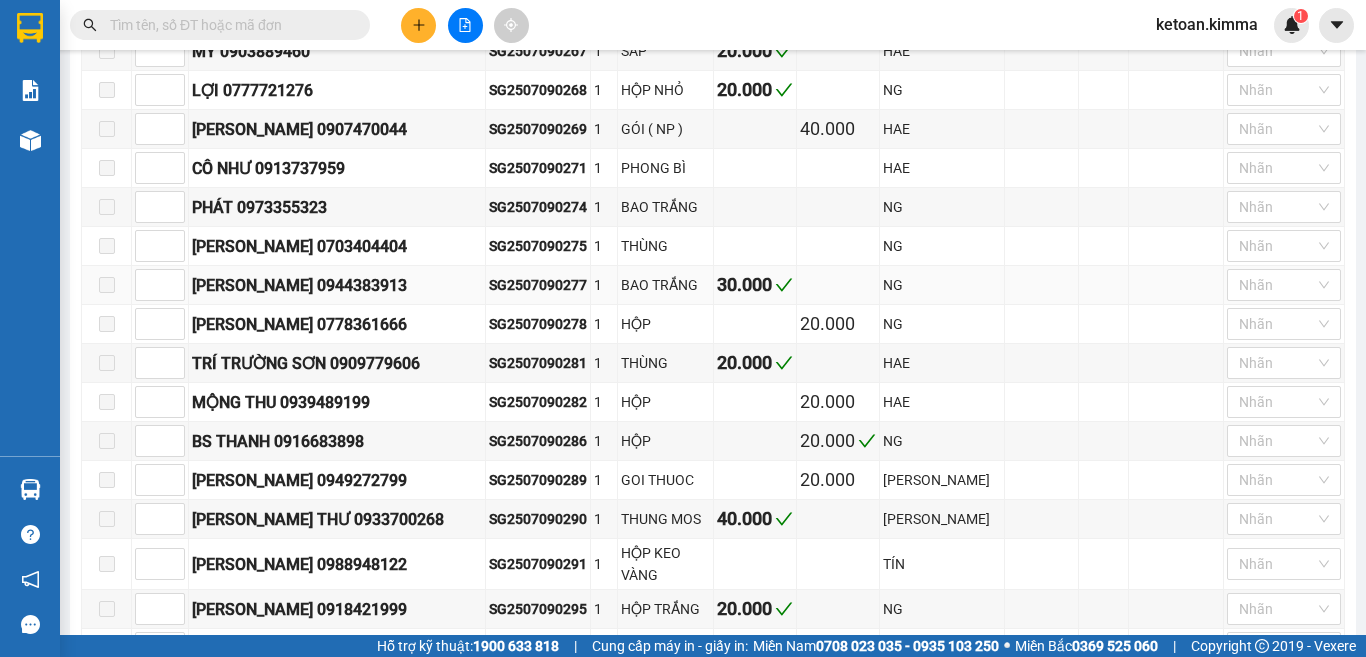click on "SG2507090277" at bounding box center [538, 285] 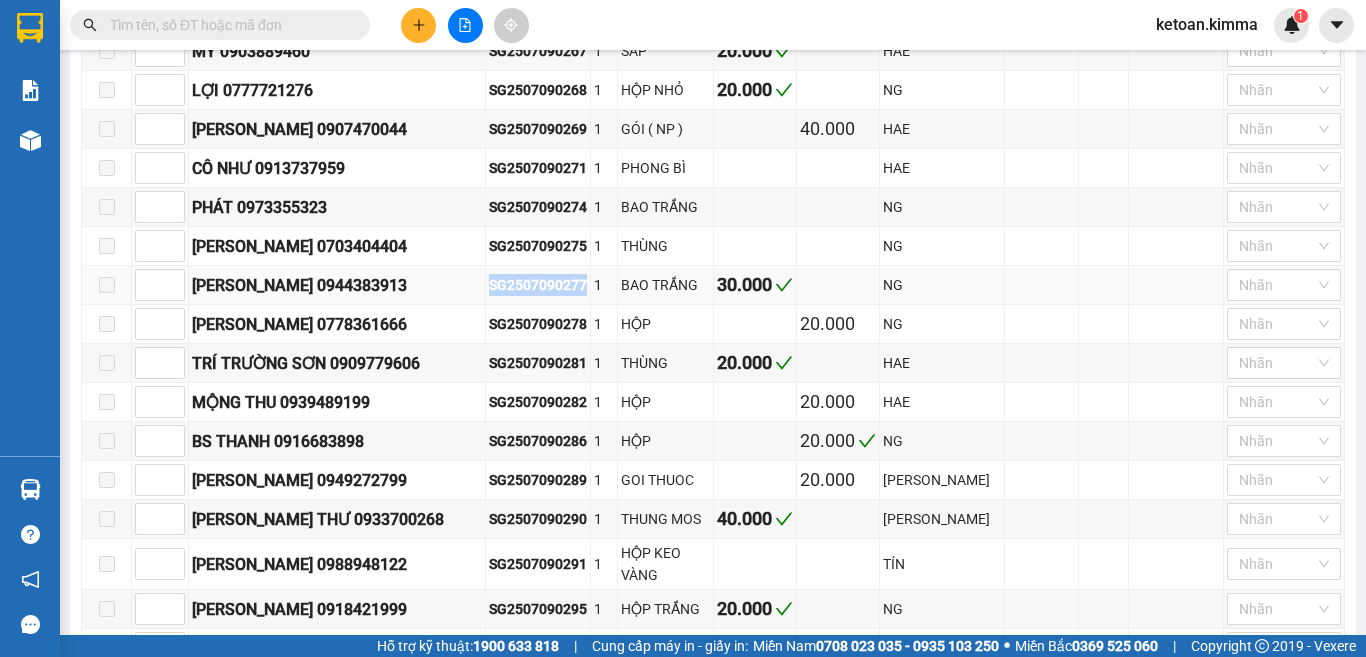 click on "SG2507090277" at bounding box center [538, 285] 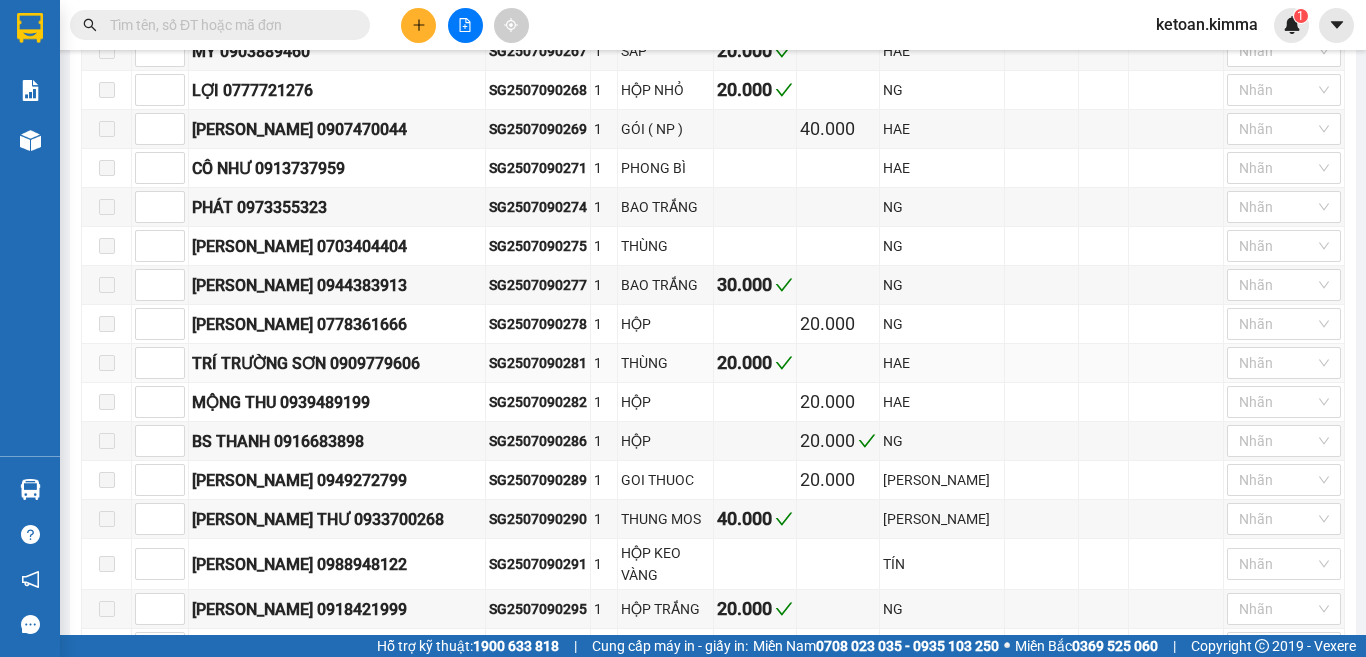 click on "SG2507090281" at bounding box center [538, 363] 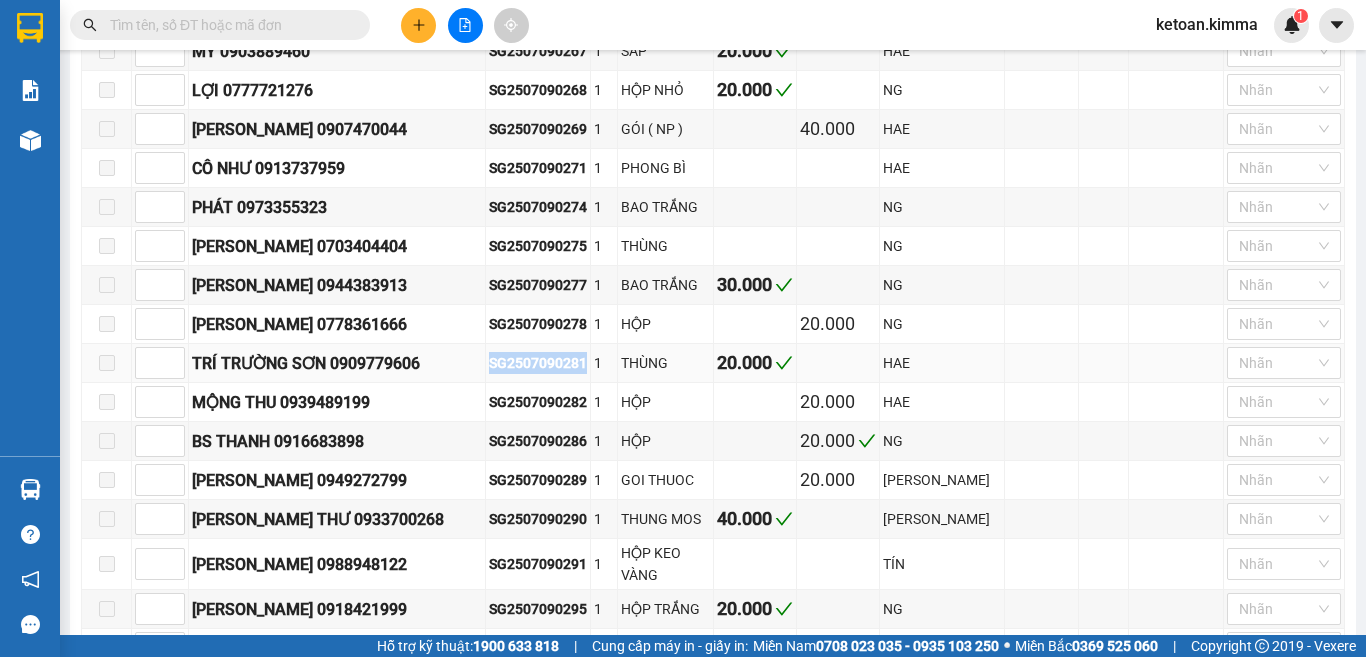 click on "SG2507090281" at bounding box center (538, 363) 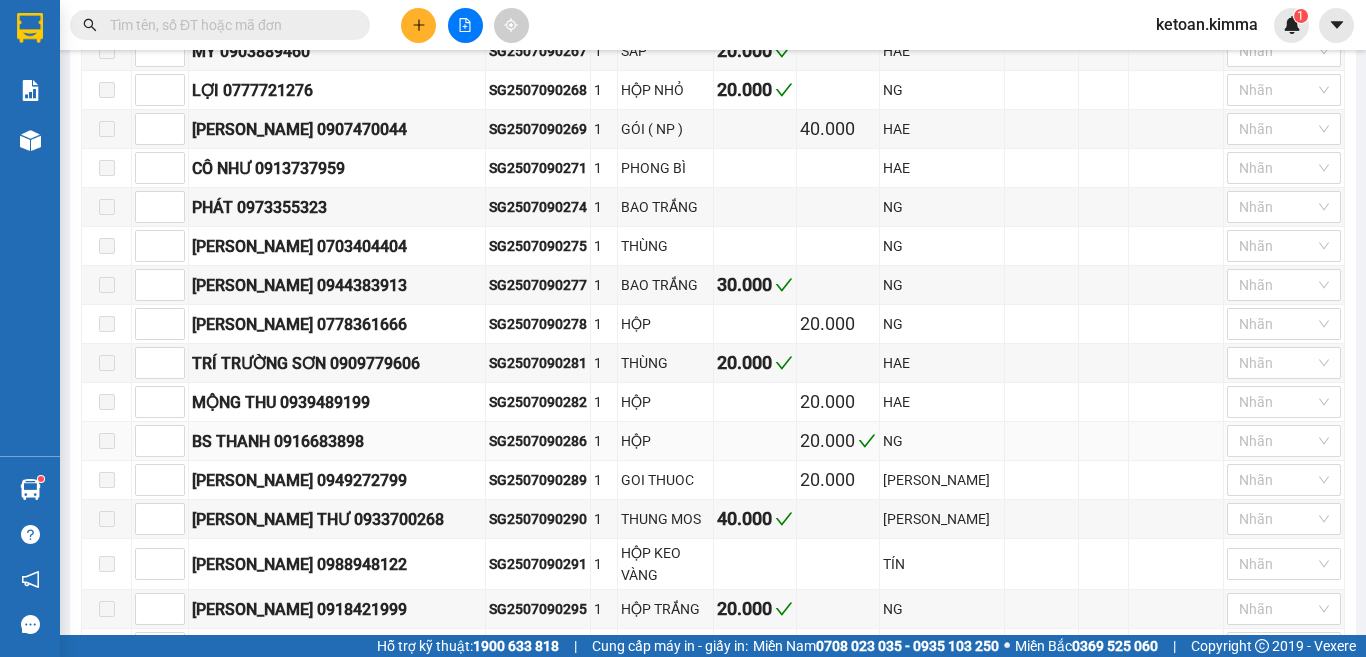 click on "SG2507090286" at bounding box center [538, 441] 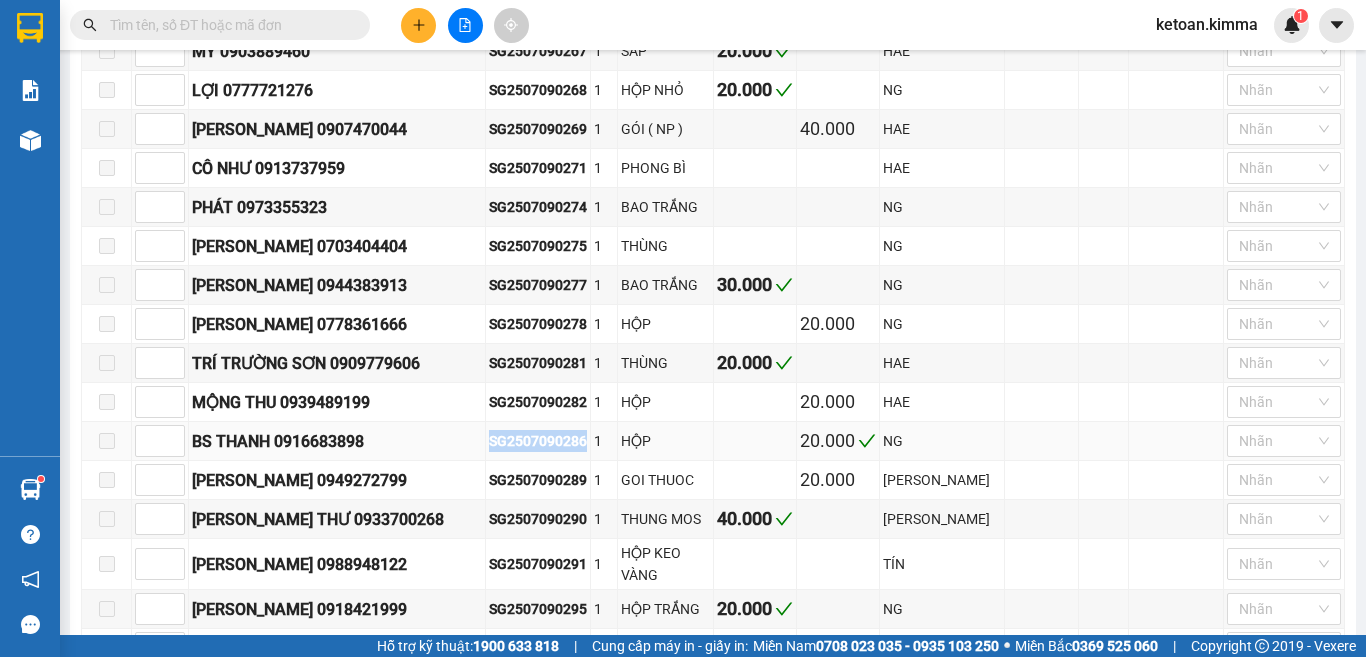 click on "SG2507090286" at bounding box center (538, 441) 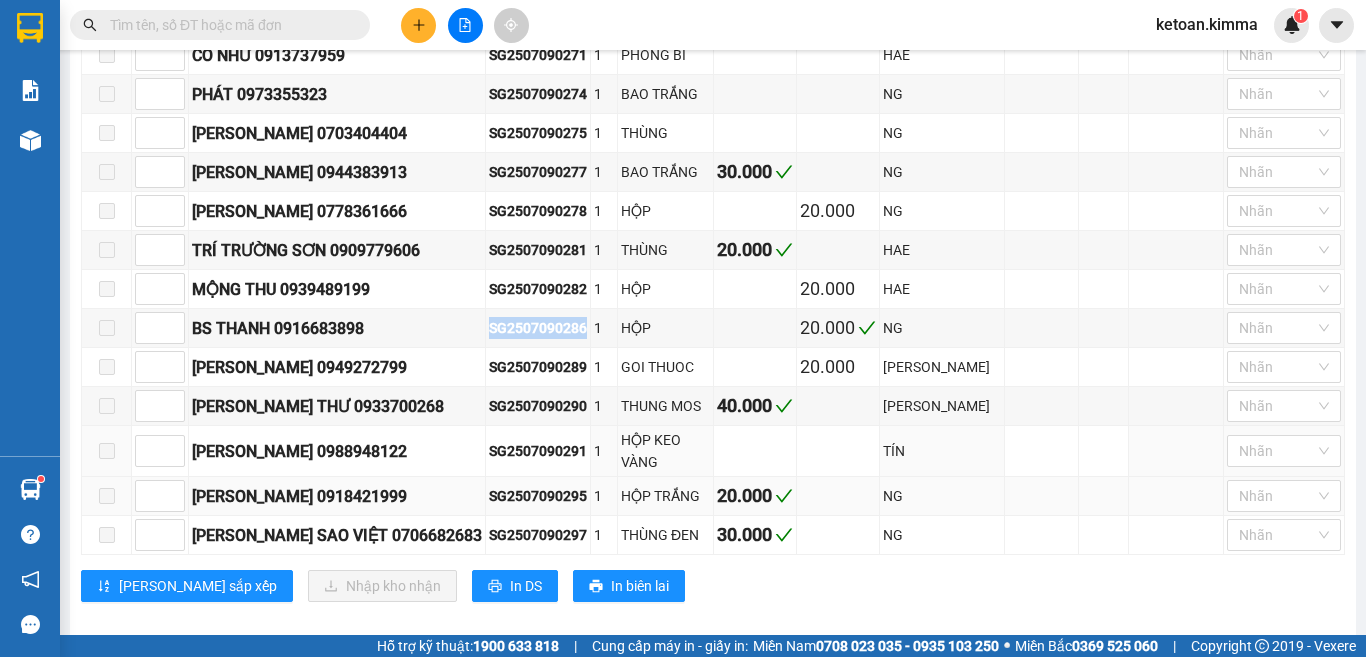 scroll, scrollTop: 958, scrollLeft: 0, axis: vertical 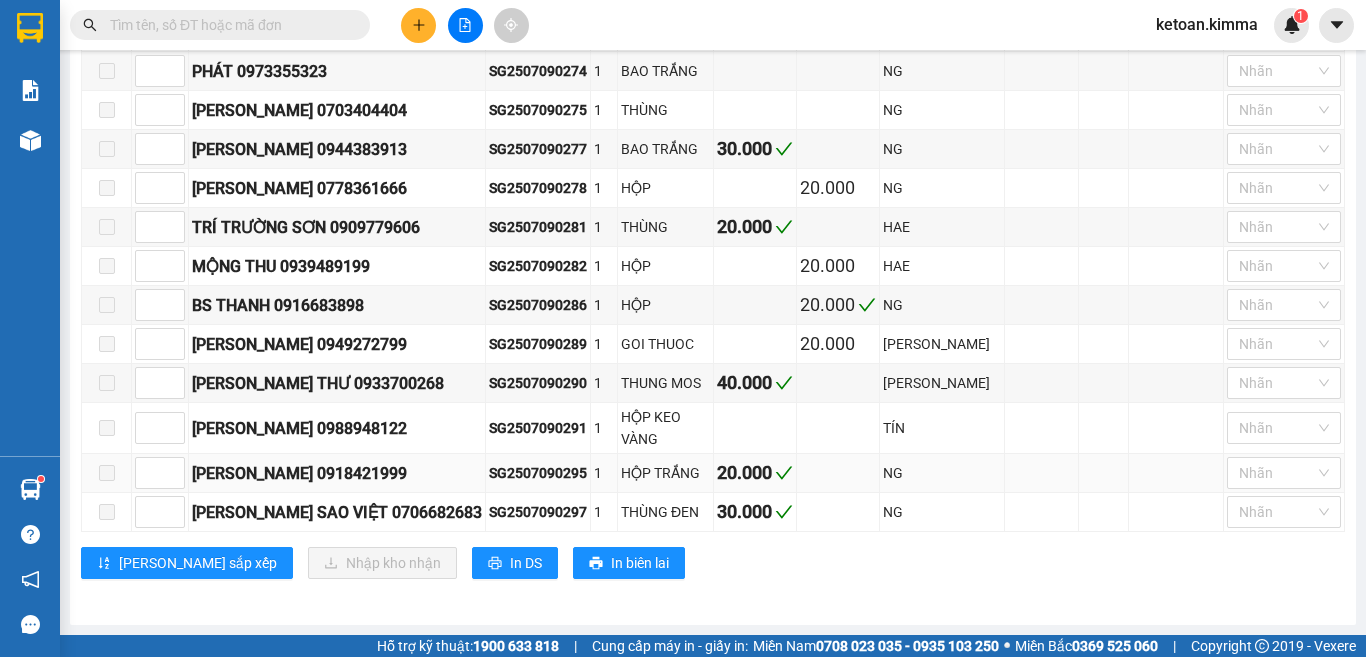 click on "SG2507090295" at bounding box center (538, 473) 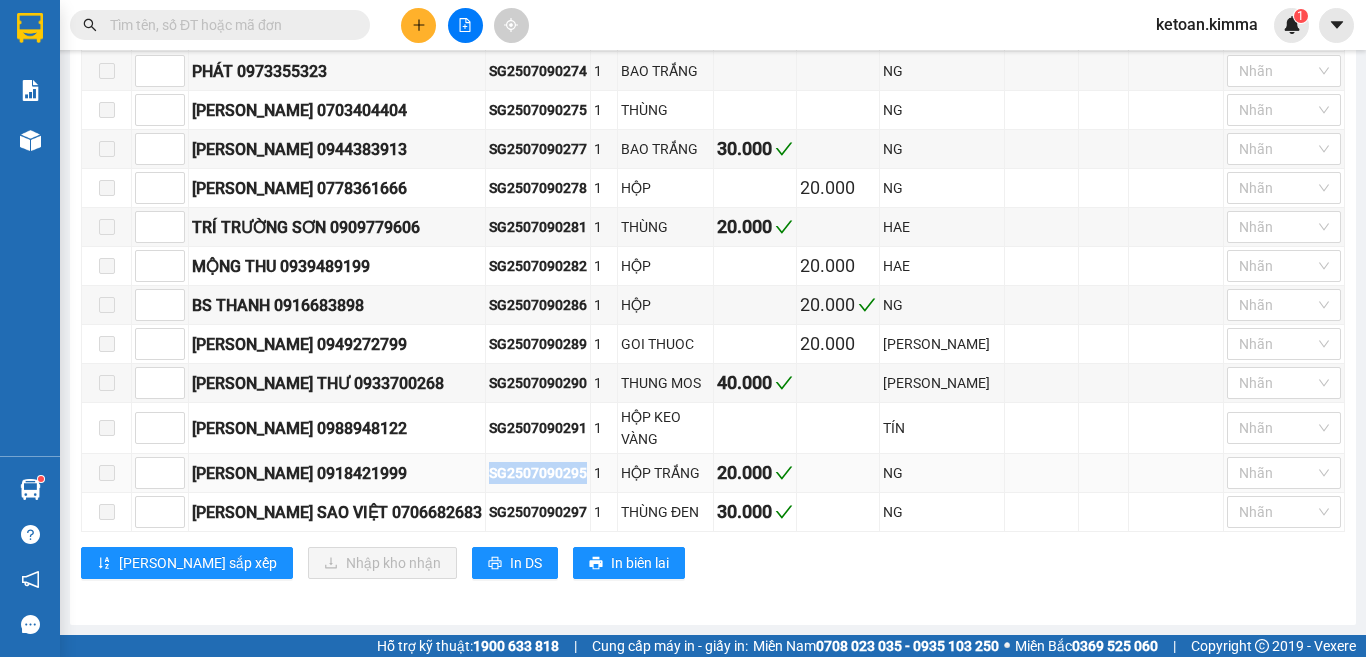 click on "SG2507090295" at bounding box center (538, 473) 